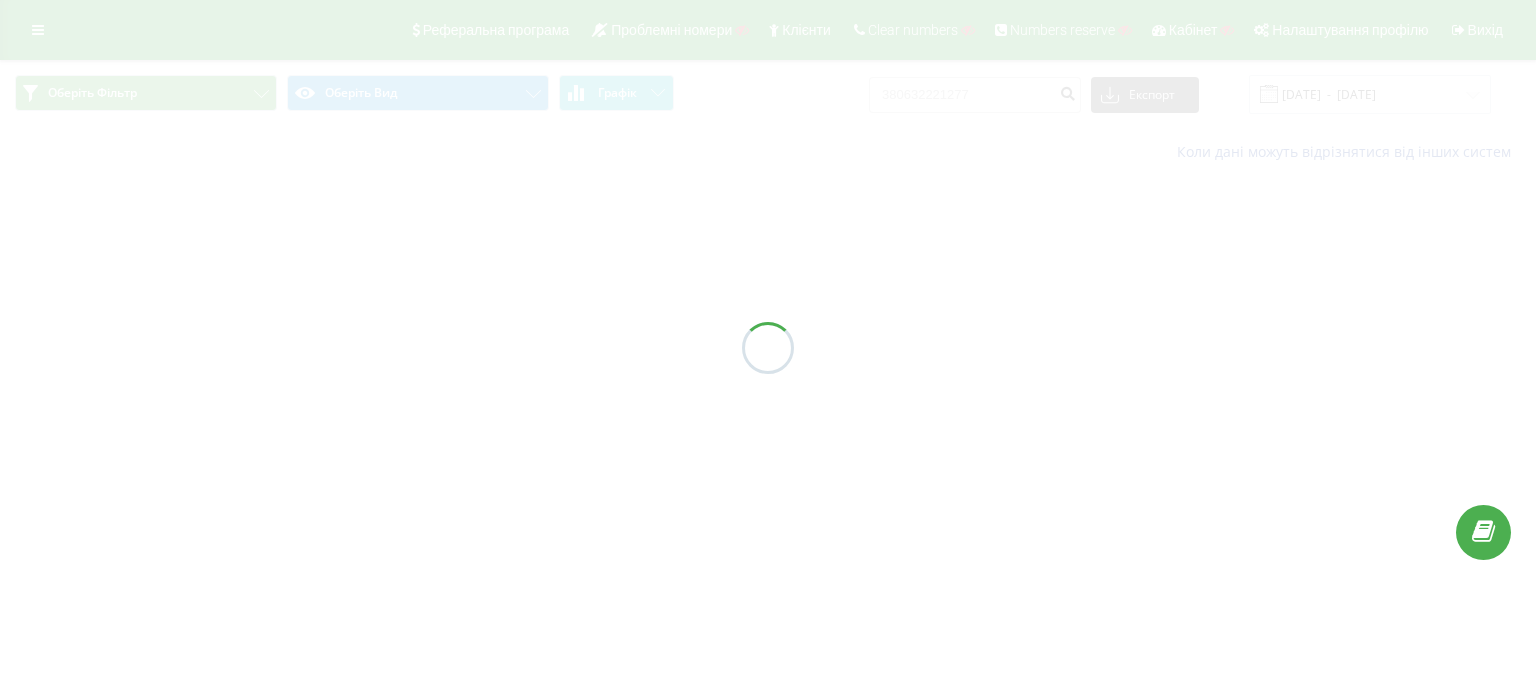 scroll, scrollTop: 0, scrollLeft: 0, axis: both 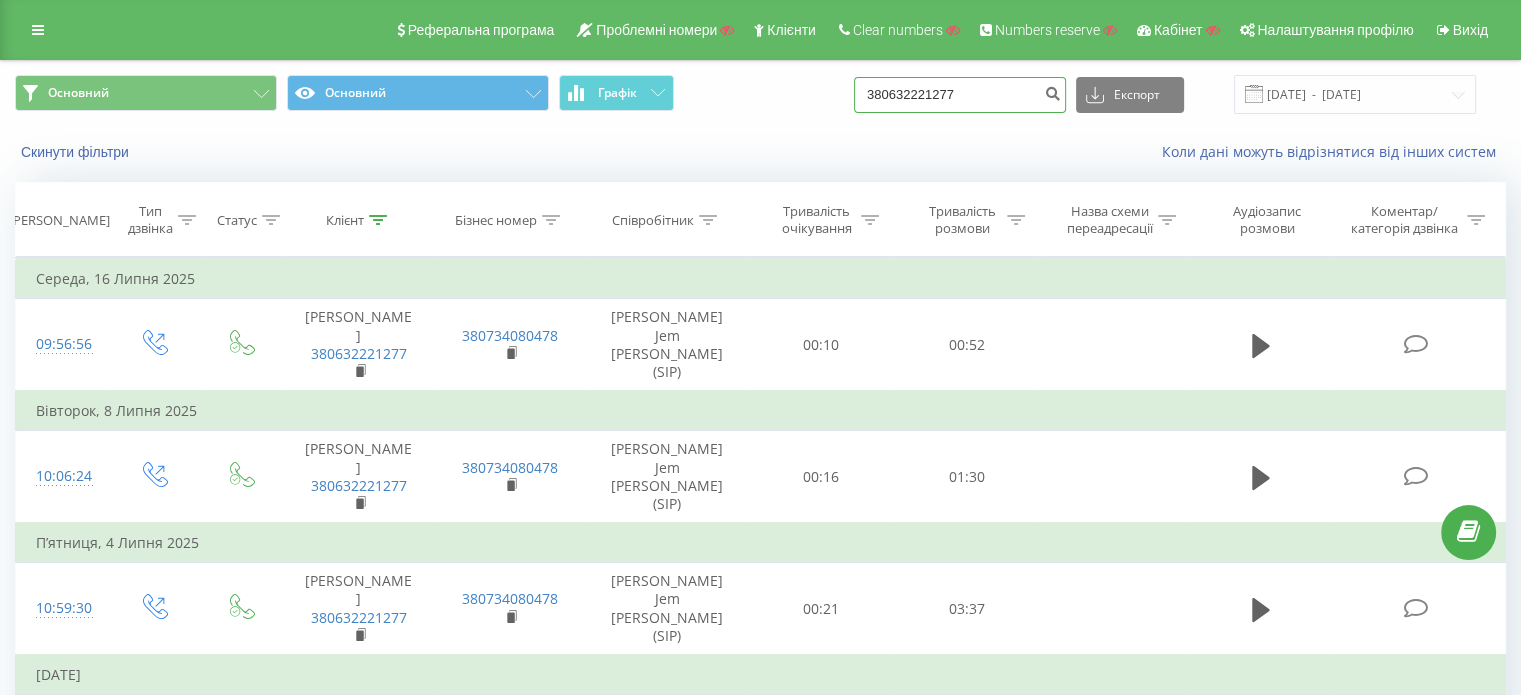 click on "380632221277" at bounding box center (960, 95) 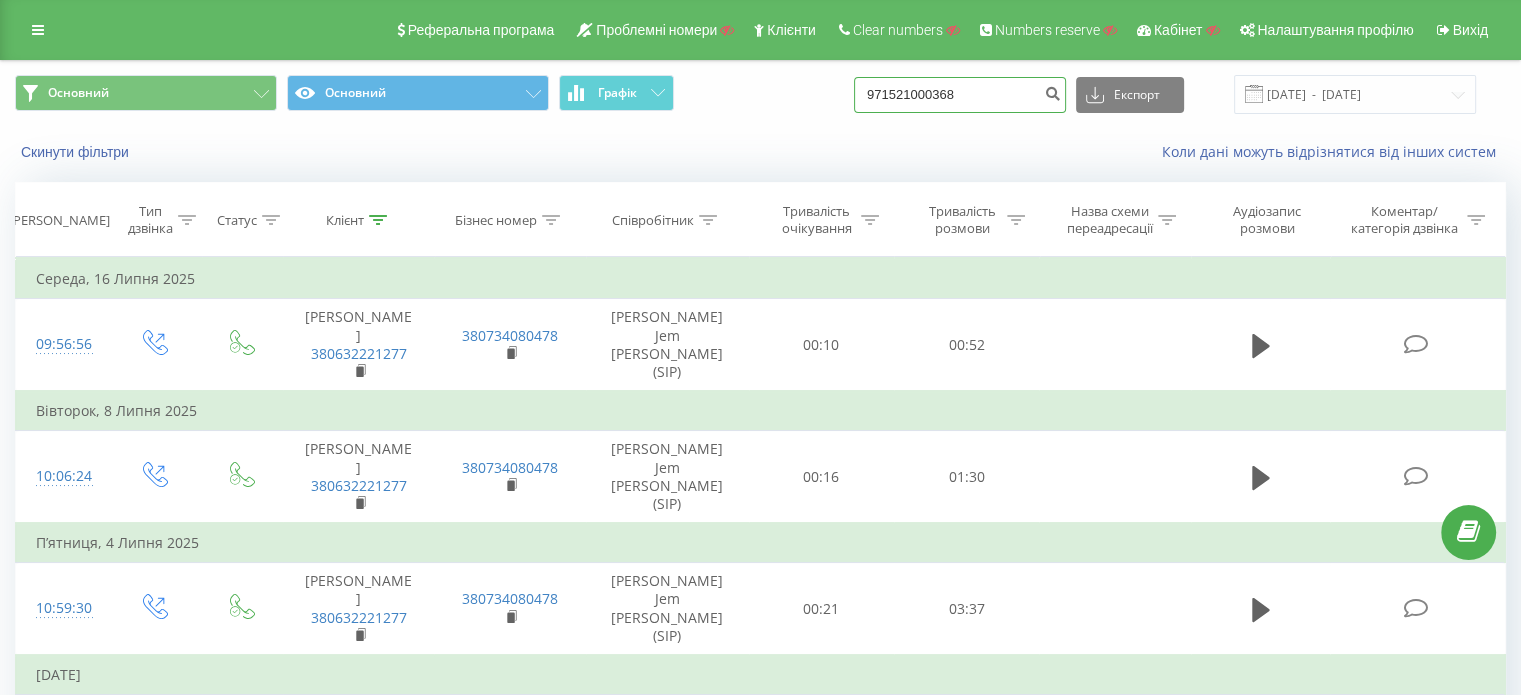 type on "971521000368" 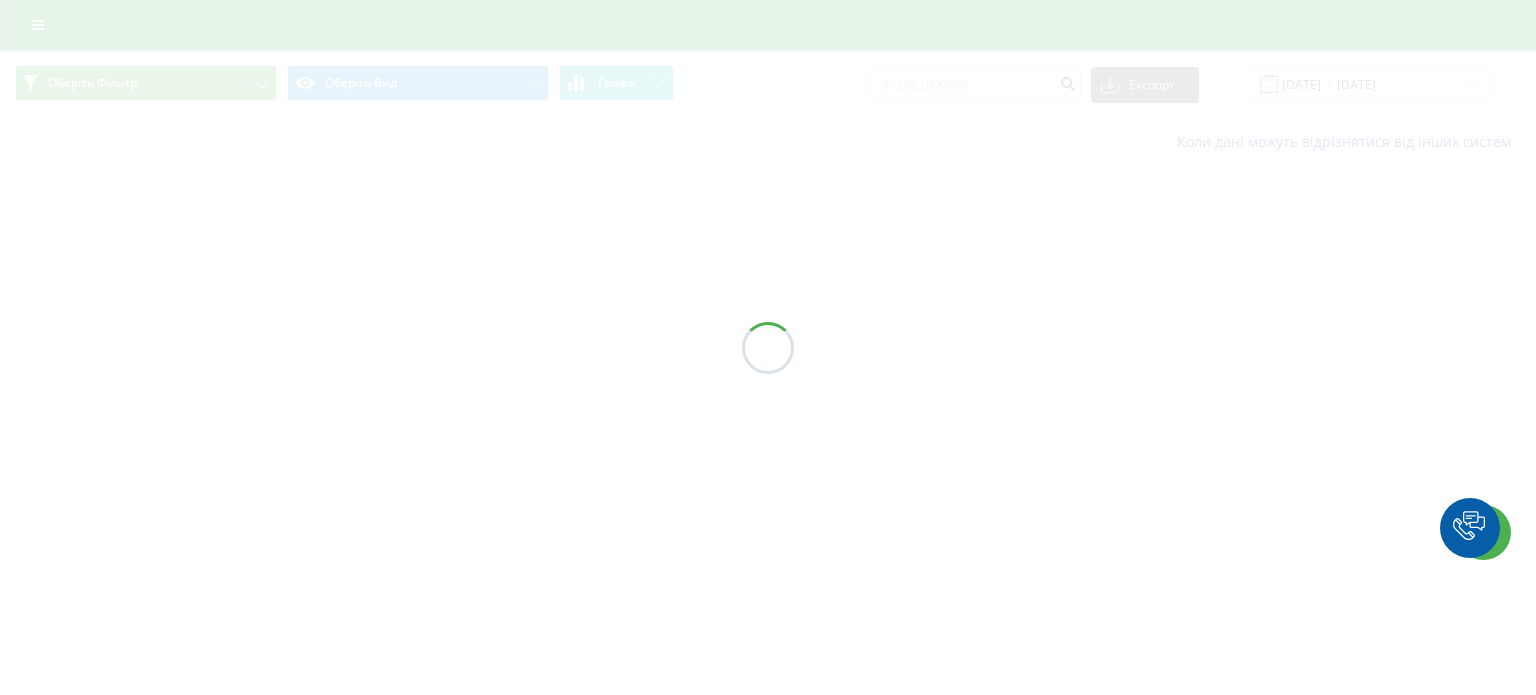 scroll, scrollTop: 0, scrollLeft: 0, axis: both 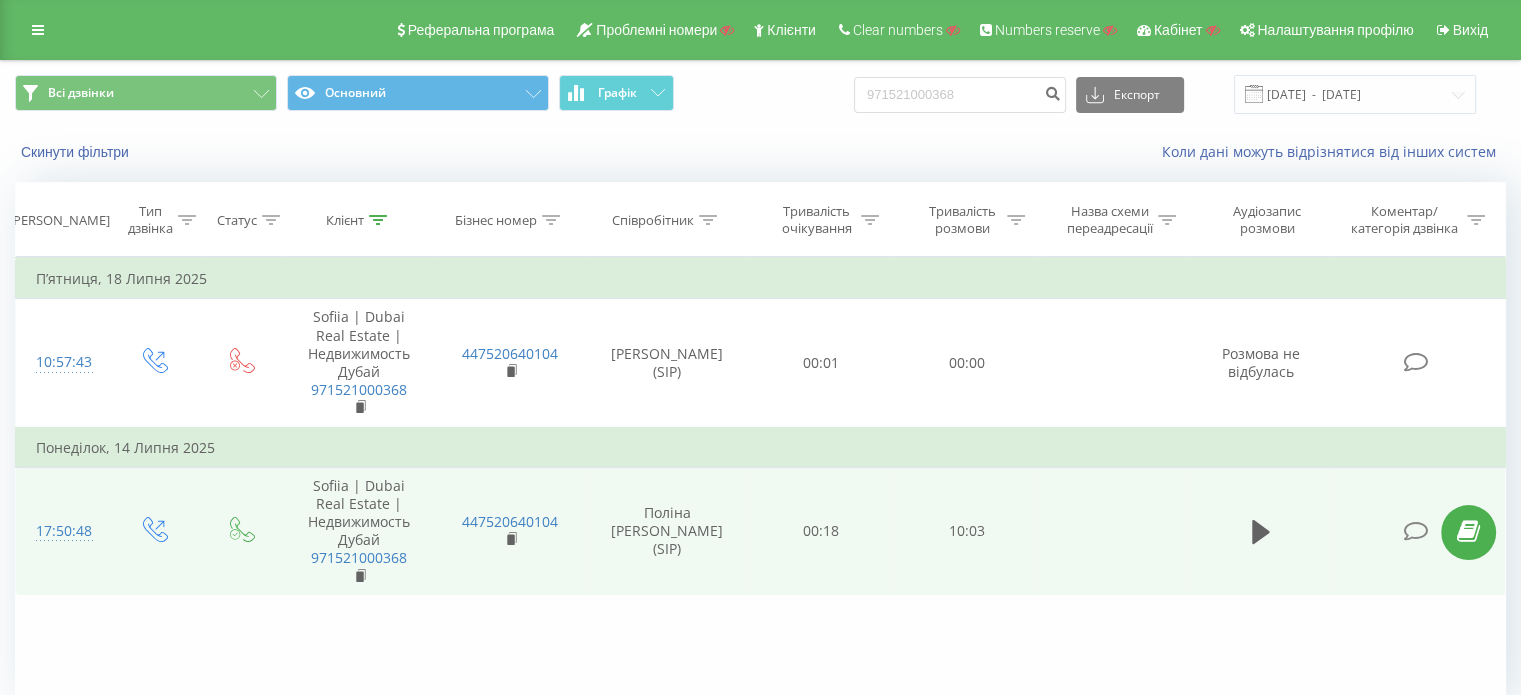click at bounding box center [1415, 531] 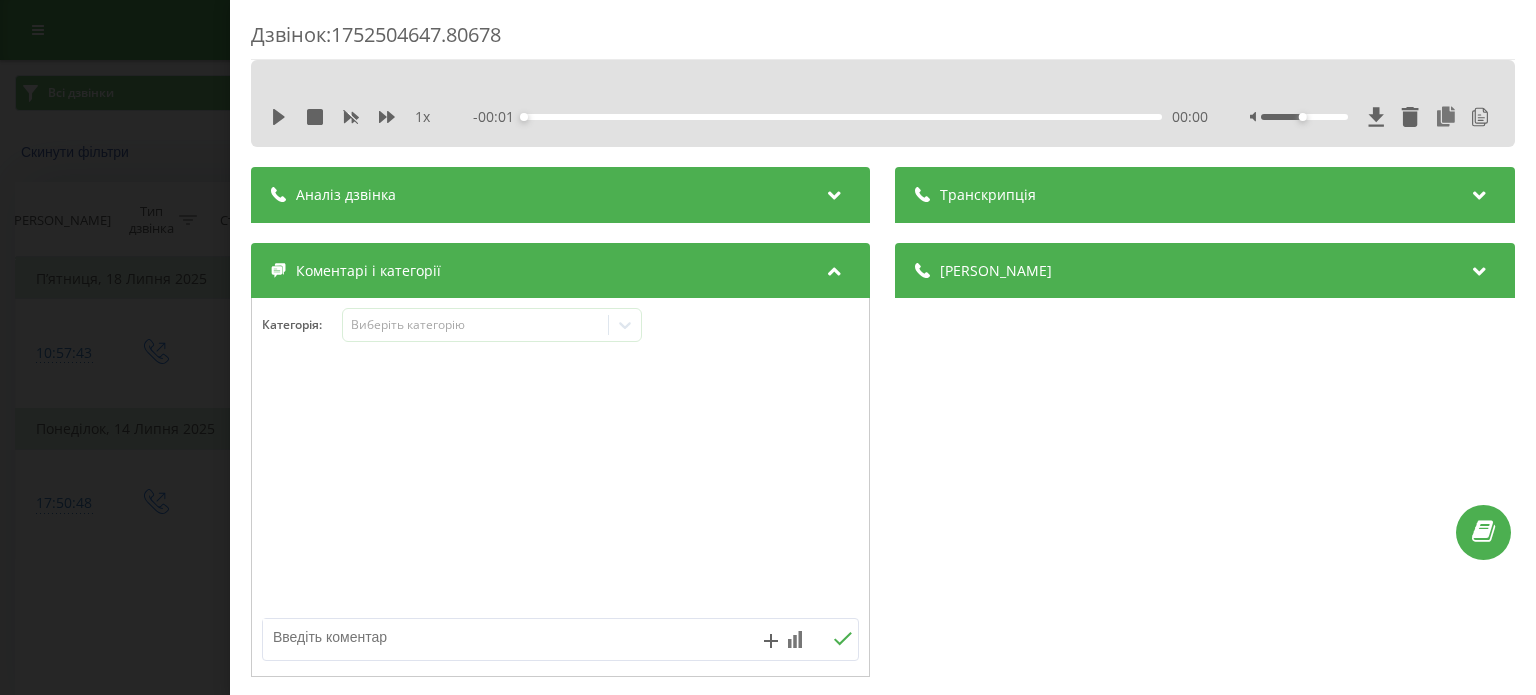 click on "Транскрипція" at bounding box center [1205, 195] 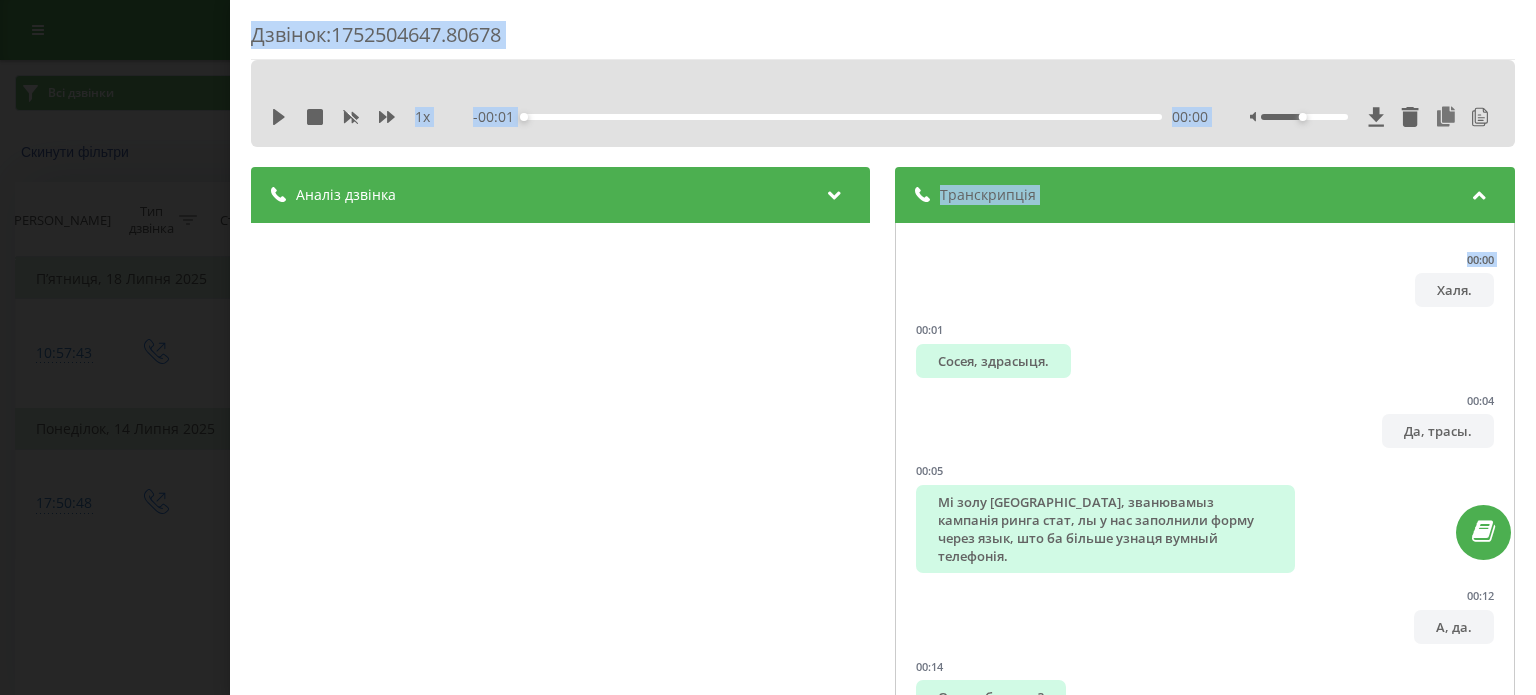 scroll, scrollTop: 223, scrollLeft: 0, axis: vertical 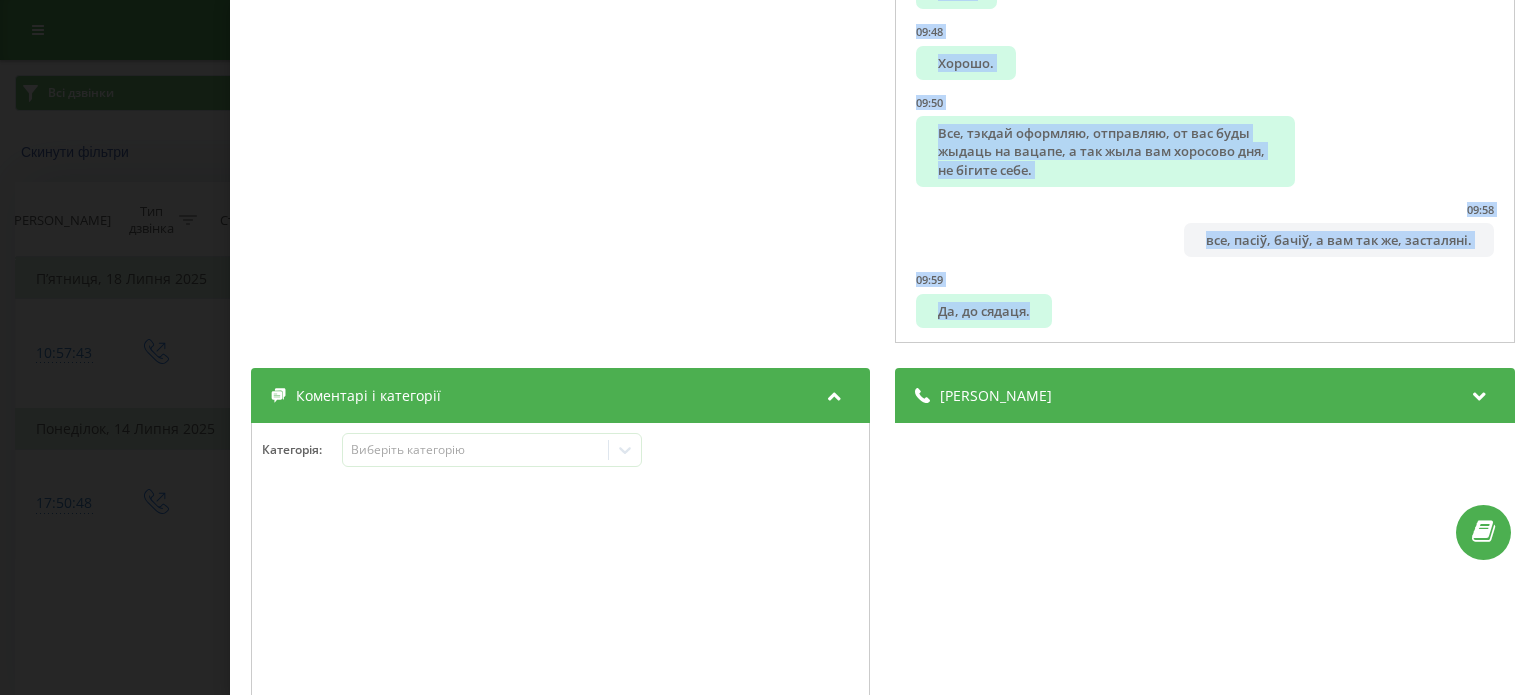 drag, startPoint x: 910, startPoint y: 294, endPoint x: 1059, endPoint y: 327, distance: 152.61061 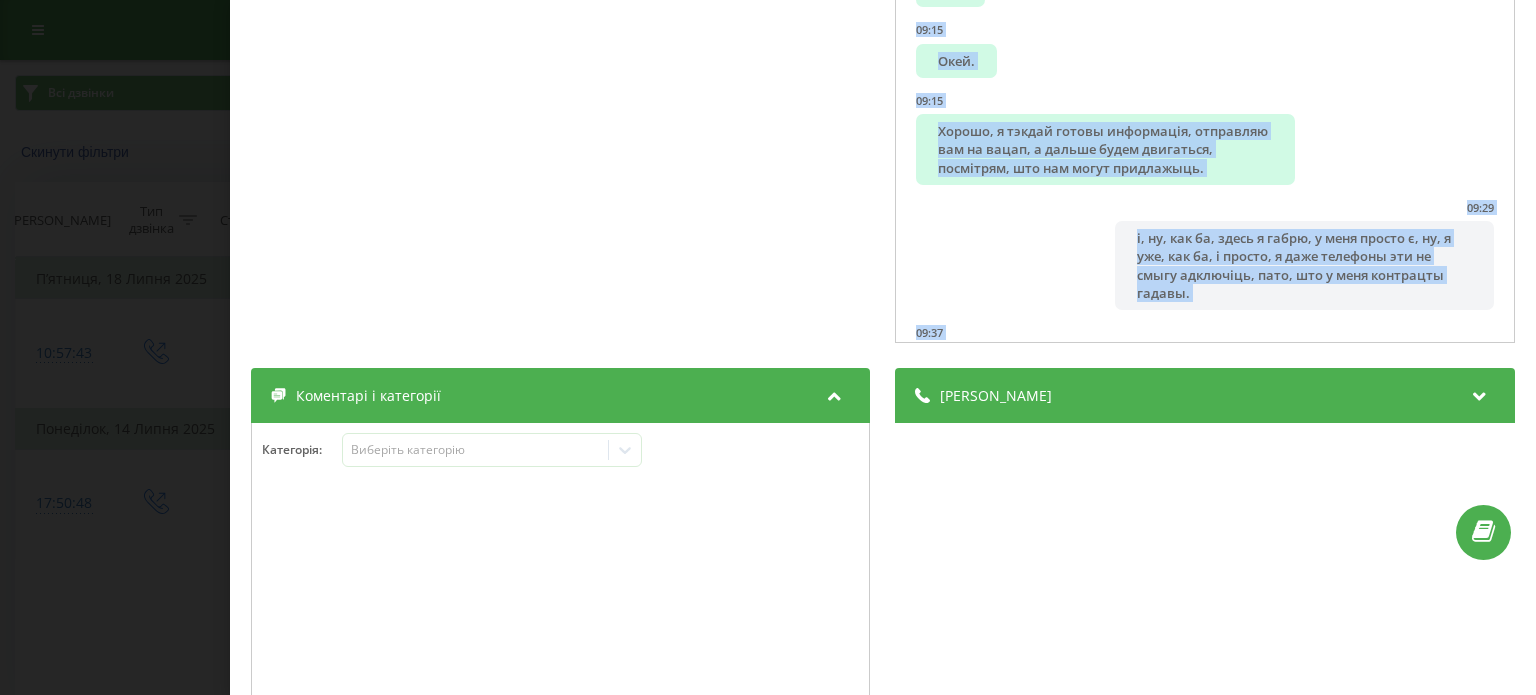 scroll, scrollTop: 8424, scrollLeft: 0, axis: vertical 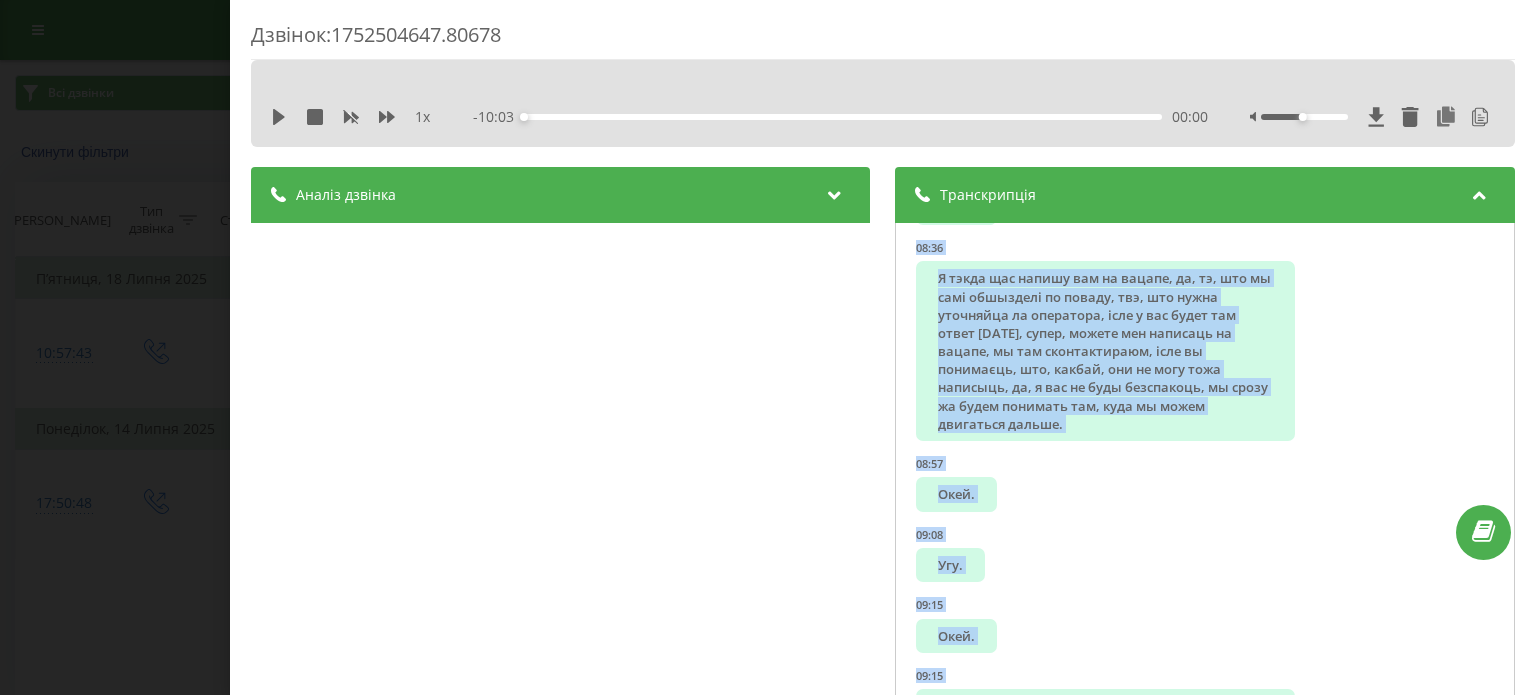 click on "Дзвінок :  1752504647.80678   1 x  - 10:03 00:00   00:00   Транскрипція 00:00 Халя. 00:01 Сосея, здрасыця. 00:04 Да, трасы. 00:05 Мі золу Таліна, званювамыз кампанія ринга стат, лы у нас заполнили форму через язык, што ба більше узнаця вумный телефонія. 00:12 А, да. 00:14 Ок, удобна вам? 00:15 Міняйся чесам, задріцься. 00:16 Я знаю... 00:16 Угу. 00:17 Да. 00:17 Удобна я щас якраз за рулём. 00:19 А, задріцься, я, в принципі, понякаю, якак телефоні і работаюць. 00:22 Угу. 00:22 Міняна нужда для дела продаж, нестані двіжаваѣсті, мені это нужна в Дубаѣ, то ісі меня будь два лаброза. 00:28 00:35 Нумер два, Сына. 00:38 00:46 Плюсминус, да. 00:48 00:54 7" at bounding box center (768, 347) 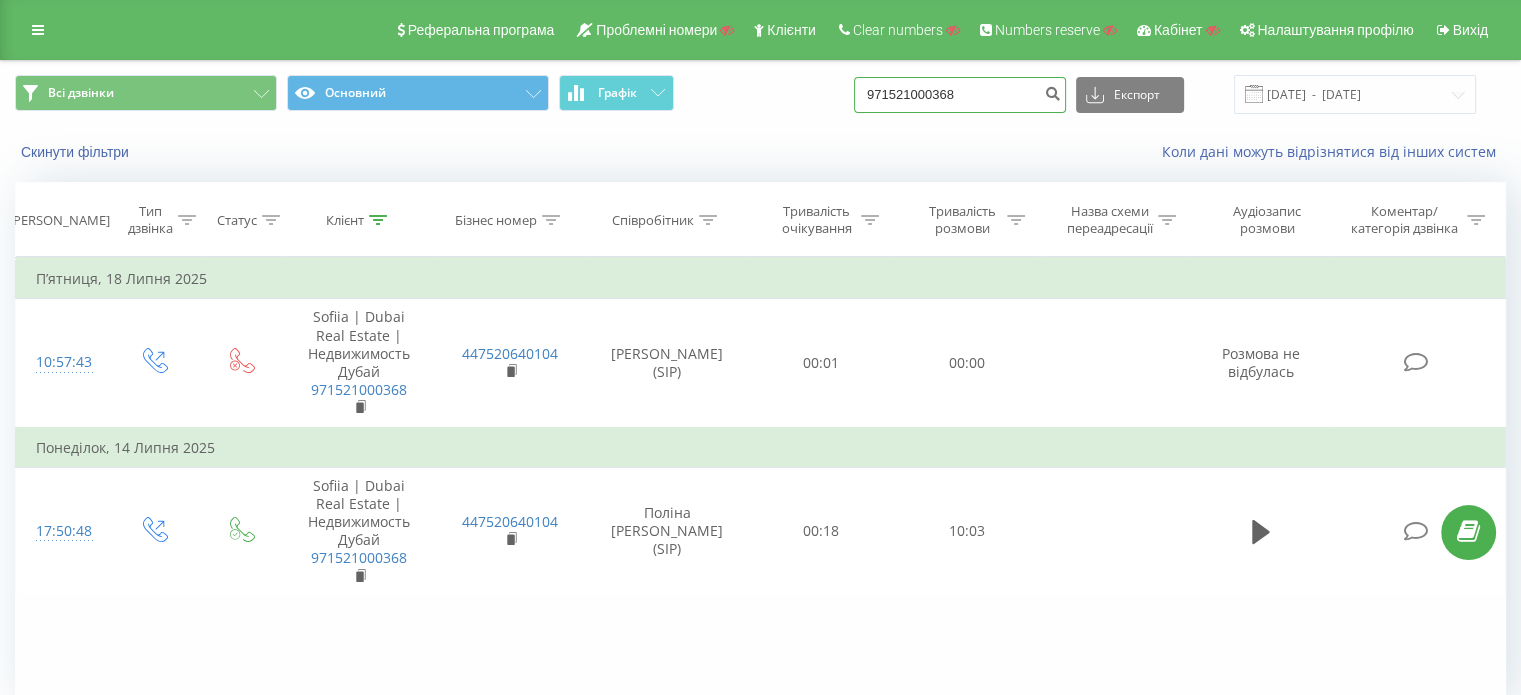 click on "971521000368" at bounding box center (960, 95) 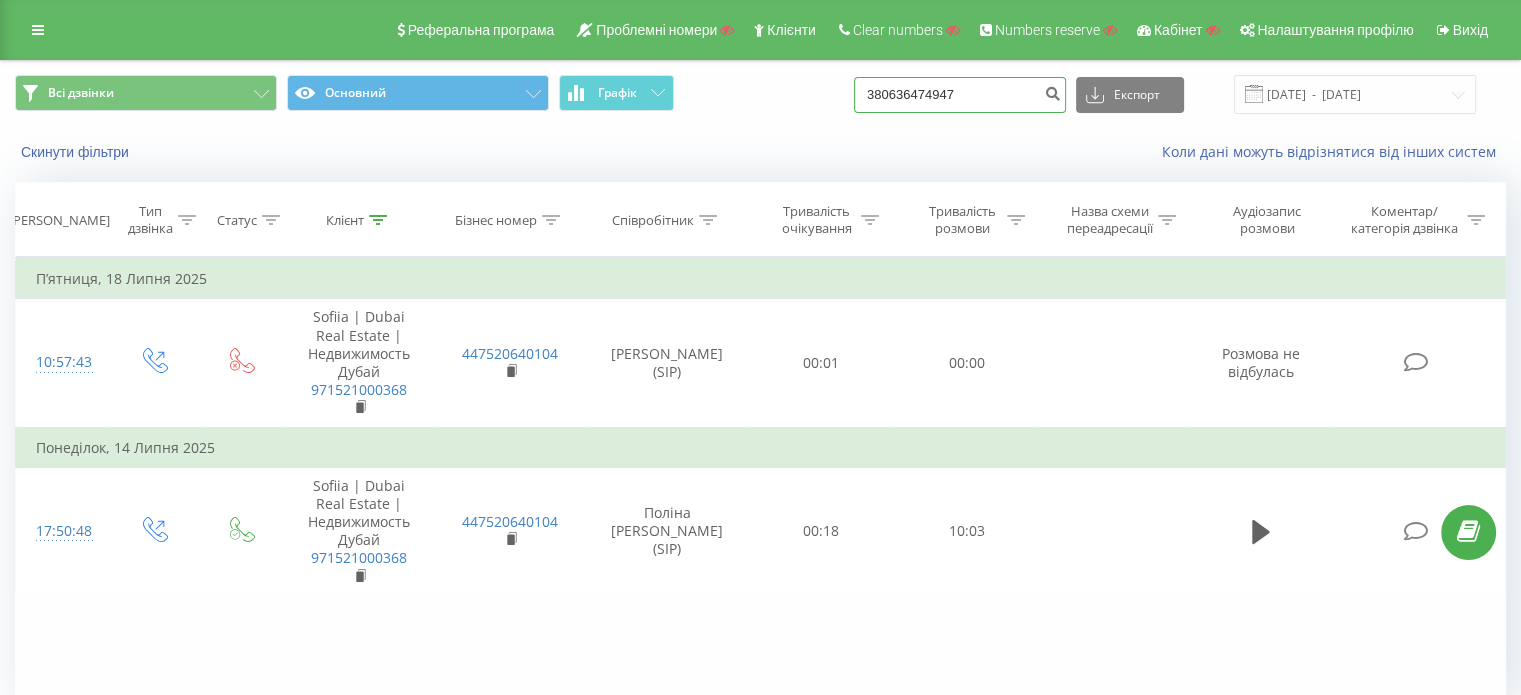 type on "380636474947" 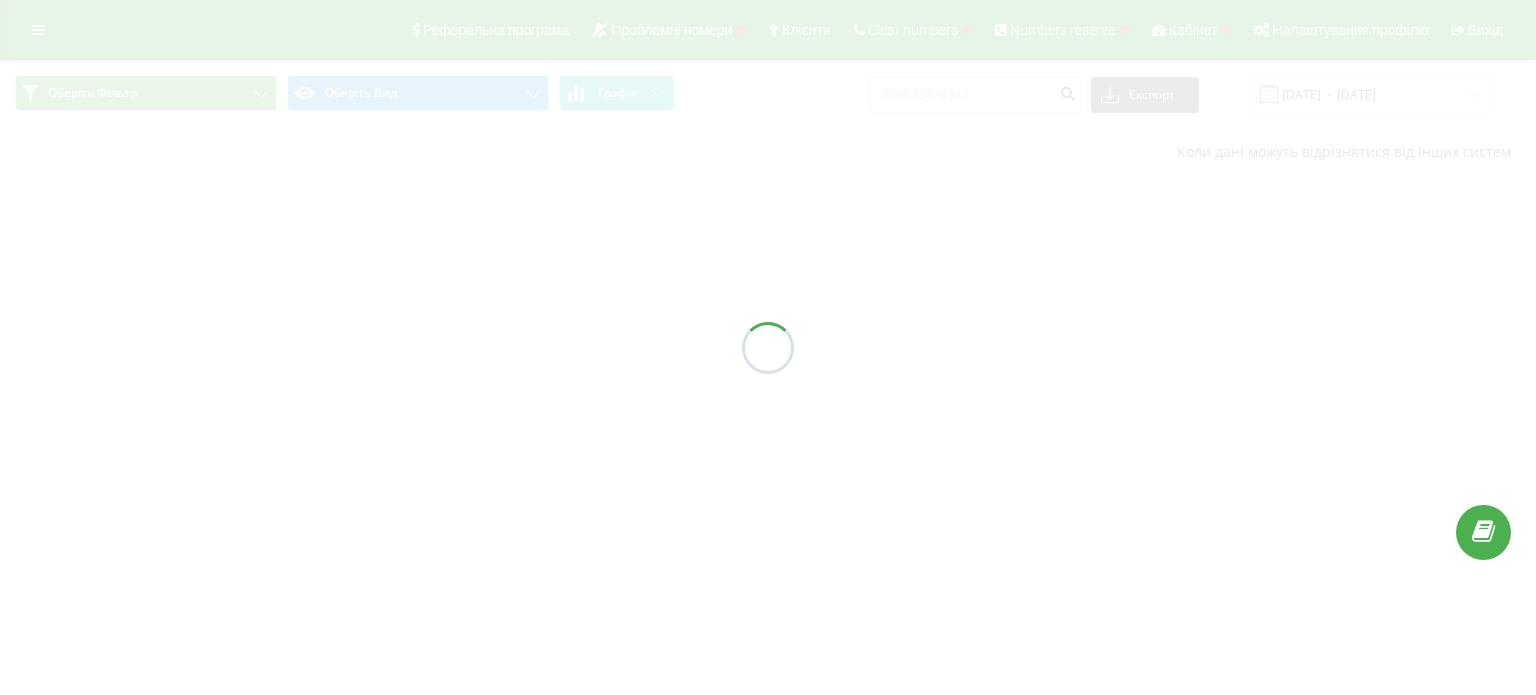scroll, scrollTop: 0, scrollLeft: 0, axis: both 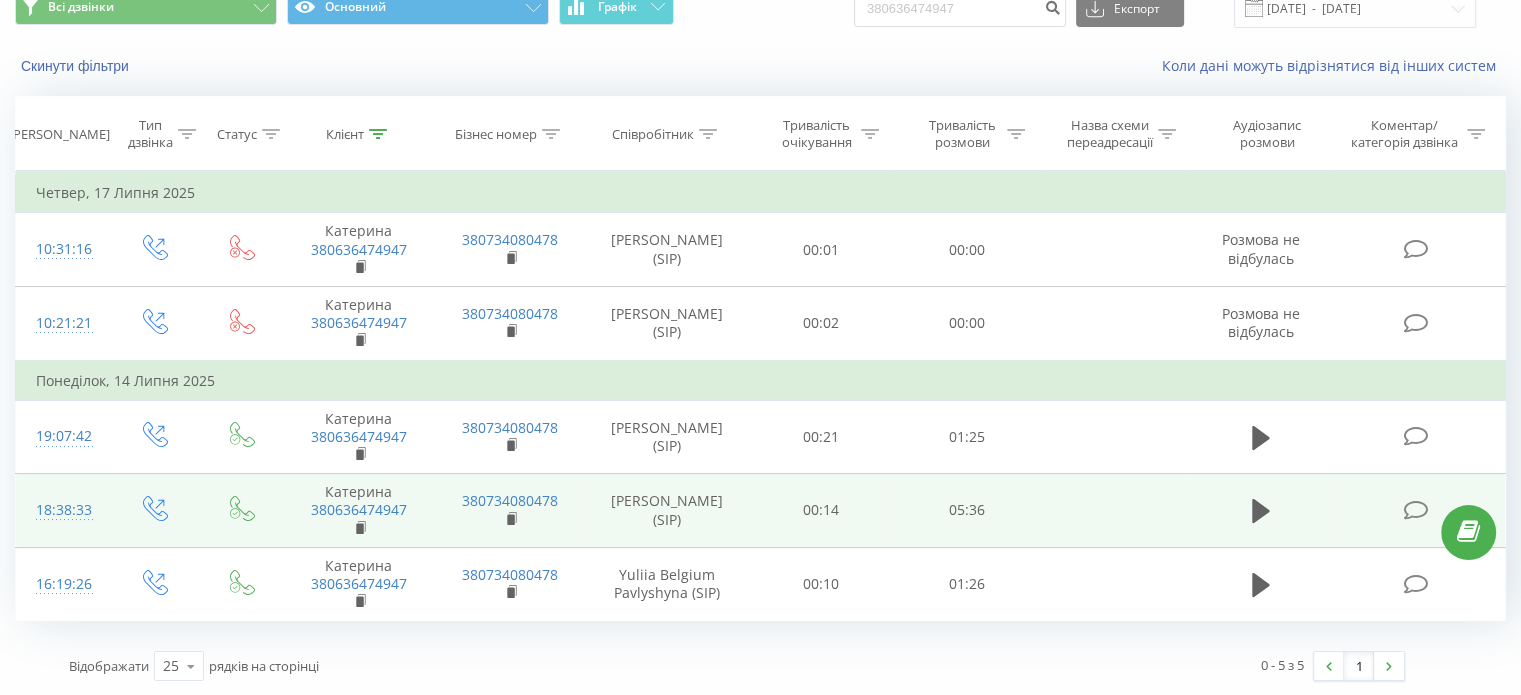 click at bounding box center [1415, 510] 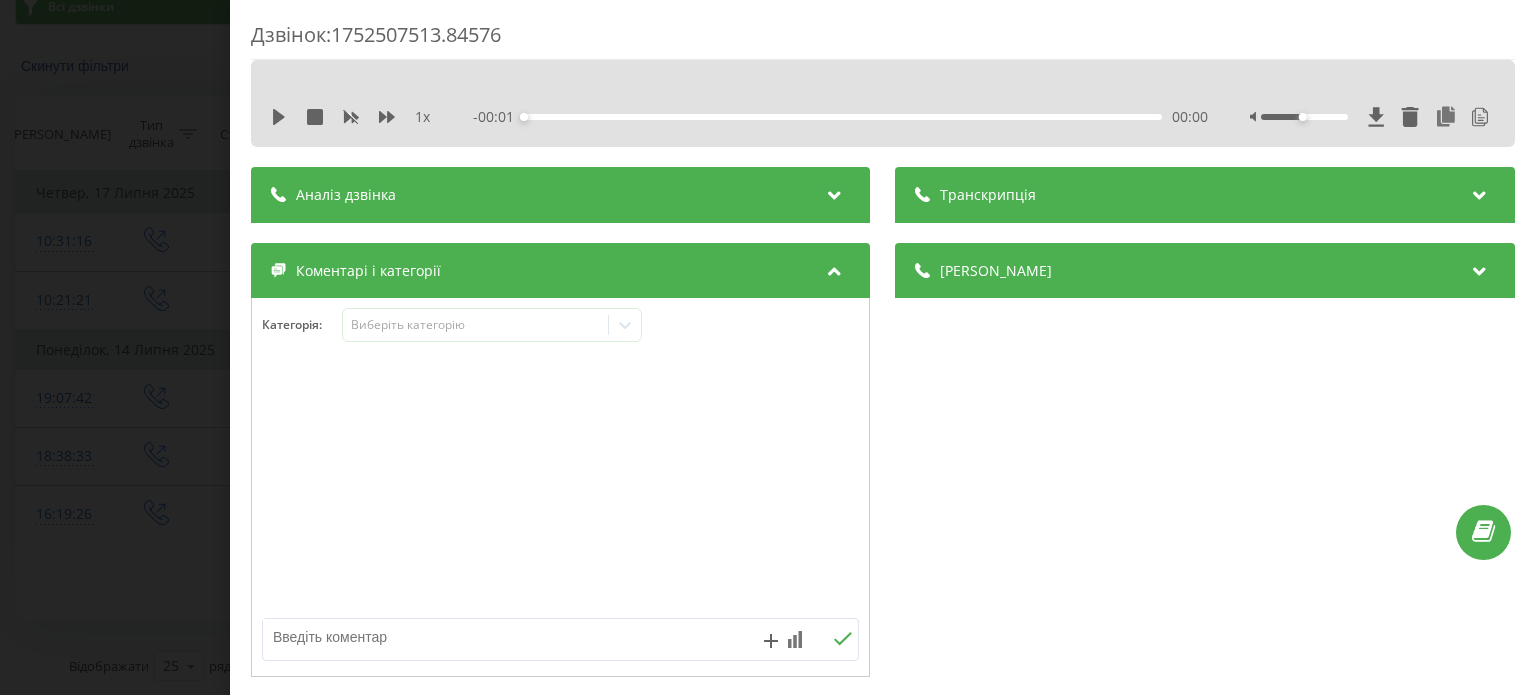 click on "Транскрипція" at bounding box center [1205, 195] 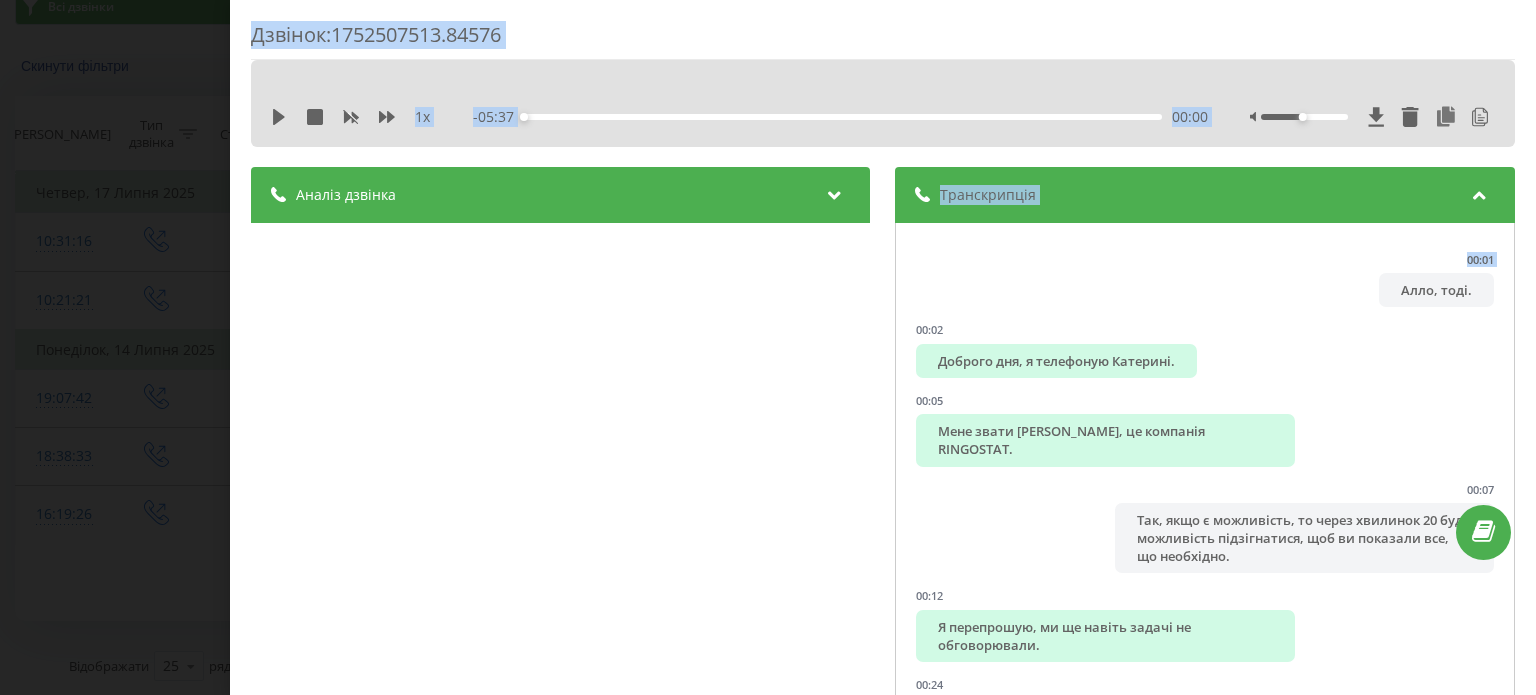 scroll, scrollTop: 223, scrollLeft: 0, axis: vertical 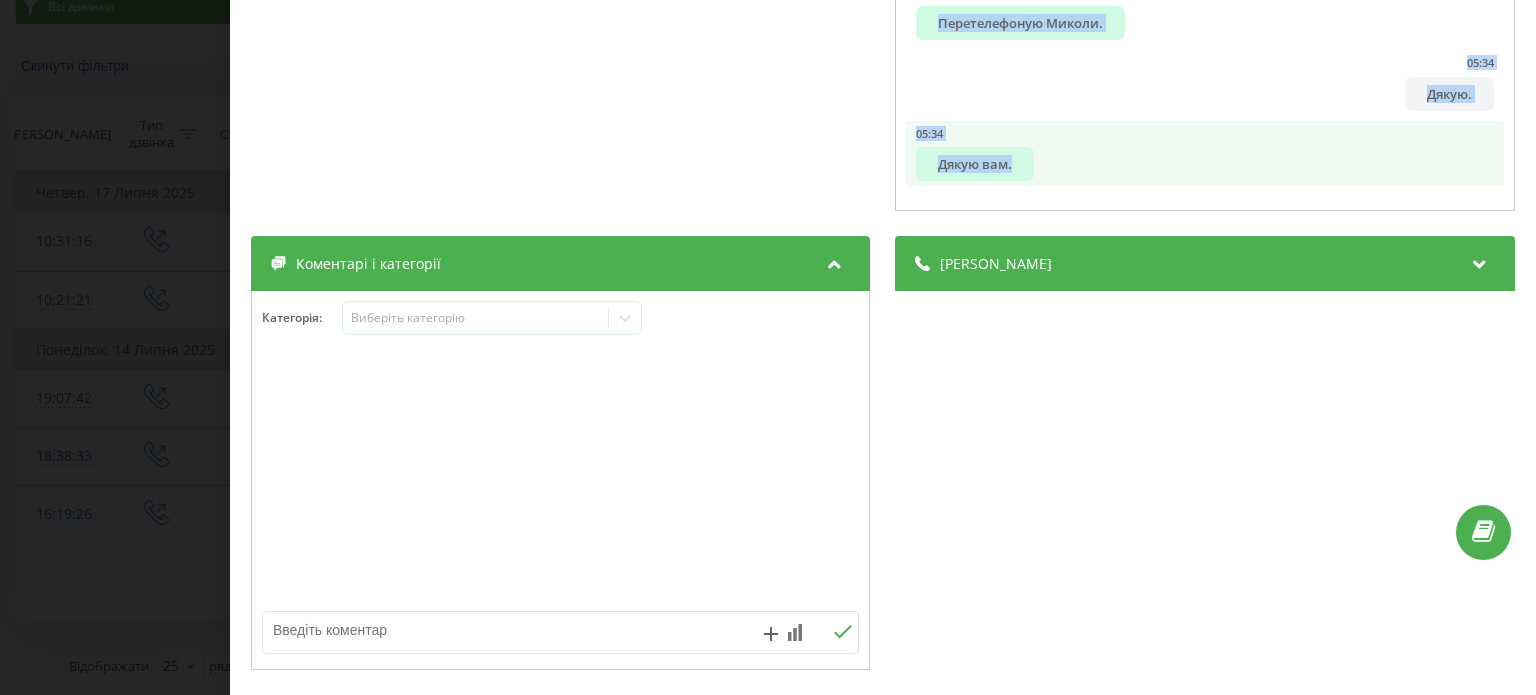 drag, startPoint x: 937, startPoint y: 269, endPoint x: 1124, endPoint y: 171, distance: 211.12318 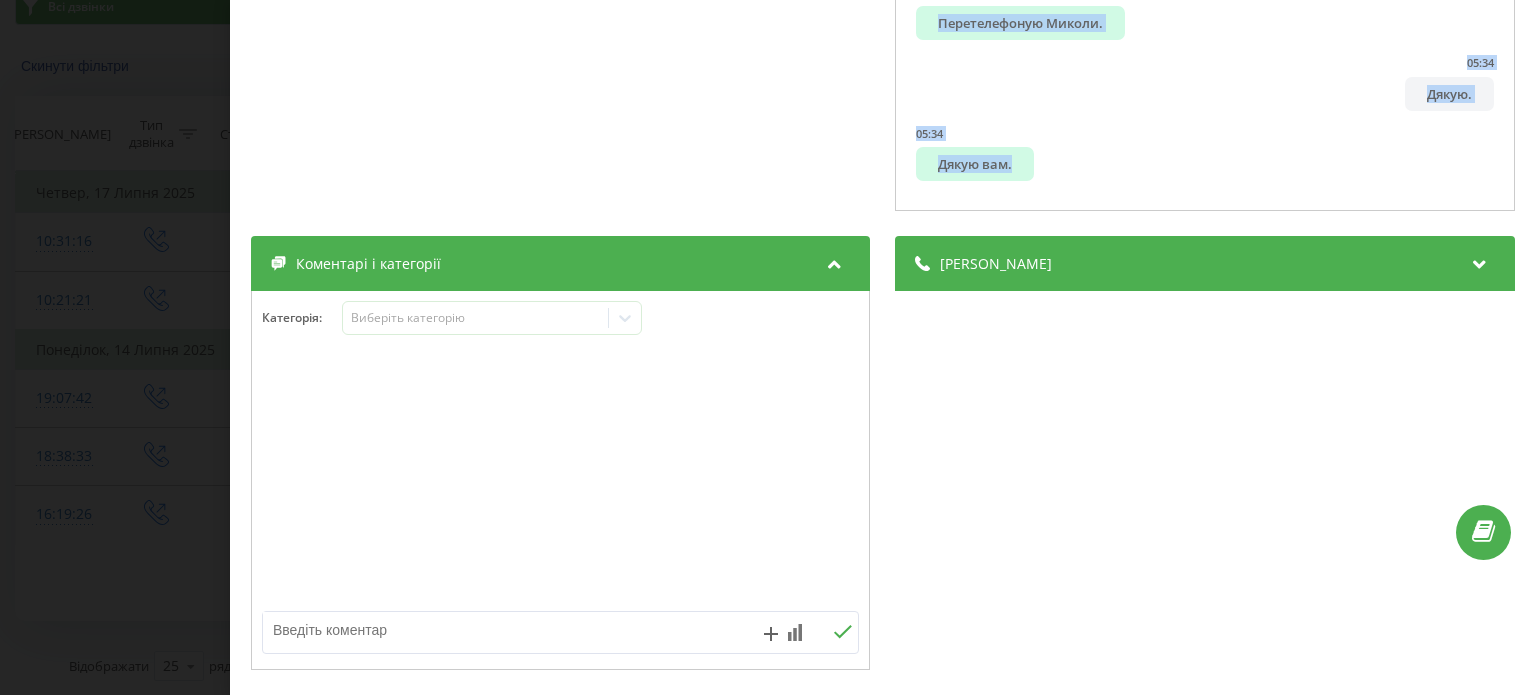 scroll, scrollTop: 0, scrollLeft: 0, axis: both 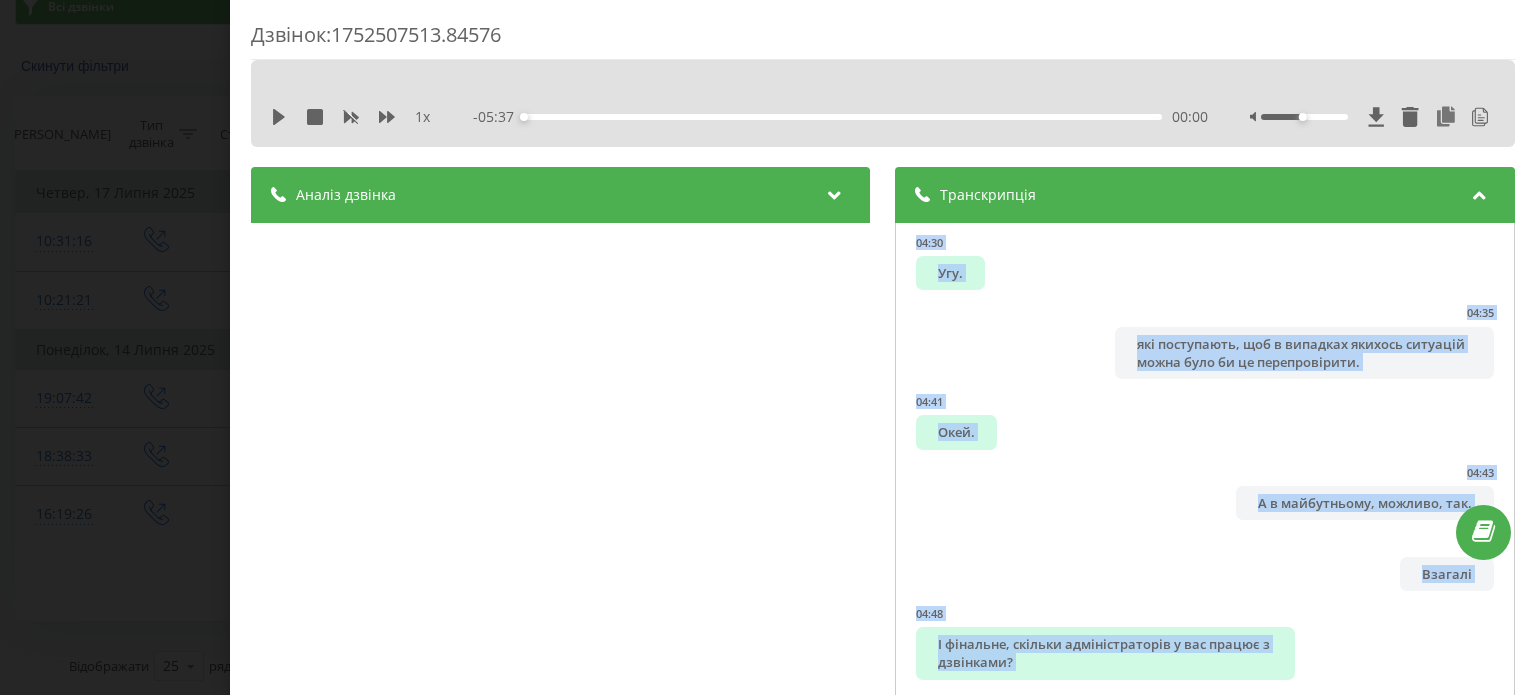 click on "Дзвінок :  1752507513.84576   1 x  - 05:37 00:00   00:00   Транскрипція 00:01 Алло, тоді. 00:02 Доброго дня, я телефоную Катерині. 00:05 Мене звати Поліна, це компанія RINGOSTAT. 00:07 Так, якщо є можливість, то через хвилинок 20 буде можливість підзігнатися, щоб ви показали все, що необхідно. 00:12 Я перепрошую, ми ще навіть задачі не обговорювали. 00:24 Можливо, на завтра краще перенести у вас буде вільний час? 00:26 Ну, в мене просто діло в чому, що 00:30 Нам краще це робити поєднано, тобто разом, щоб ми цю інформацію отримали однаково. 00:36 Угу. 00:40 00:59 Такі базові позиції поки що цікавлять нас. 01:06 01:09 01:12 01:14 01:25" at bounding box center [768, 347] 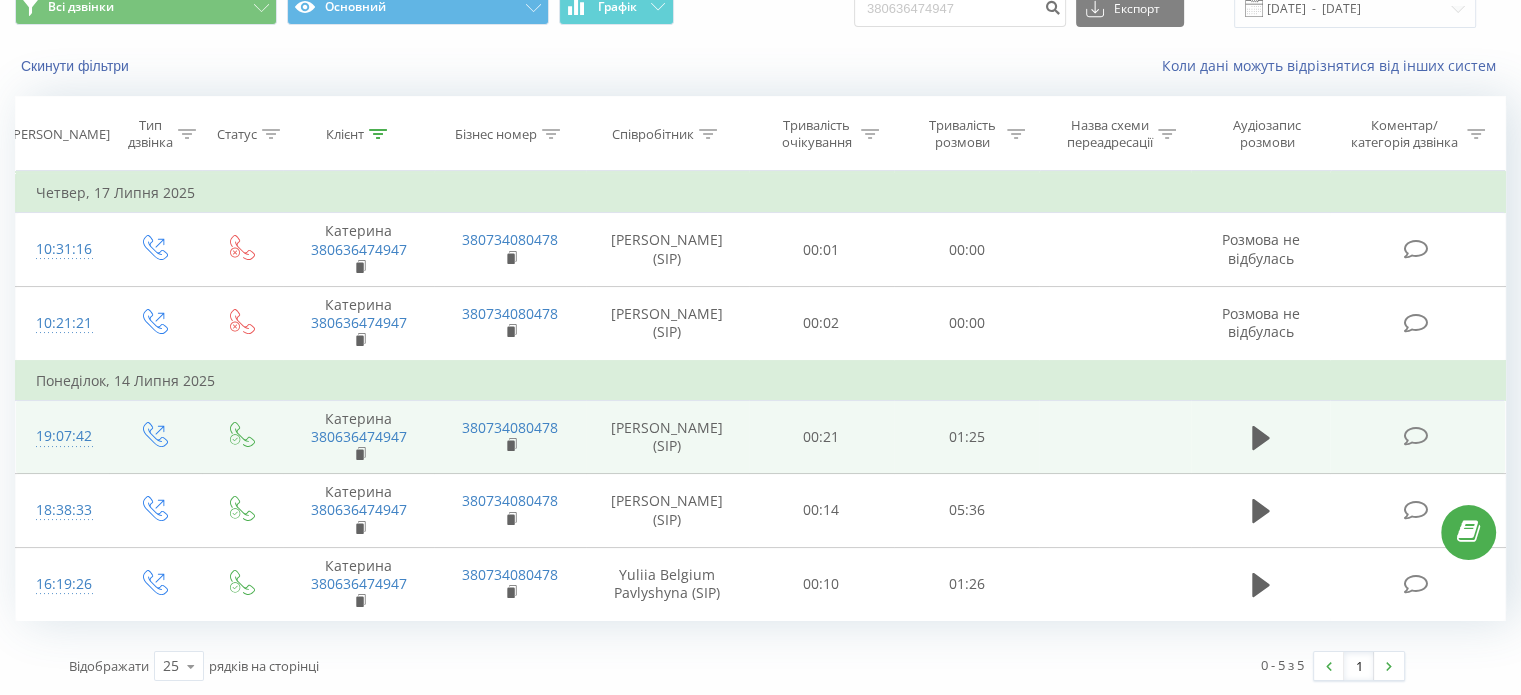 click at bounding box center (1415, 436) 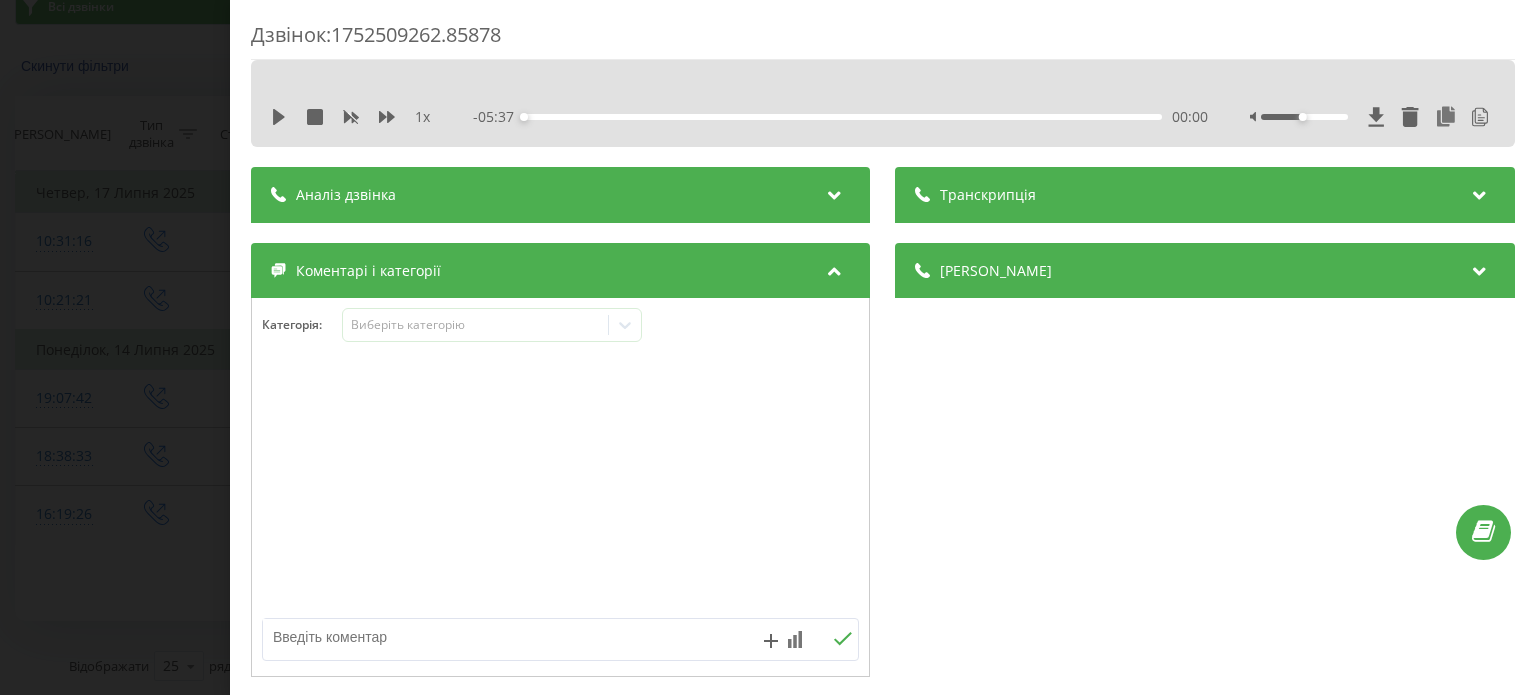 click on "Транскрипція" at bounding box center (1205, 195) 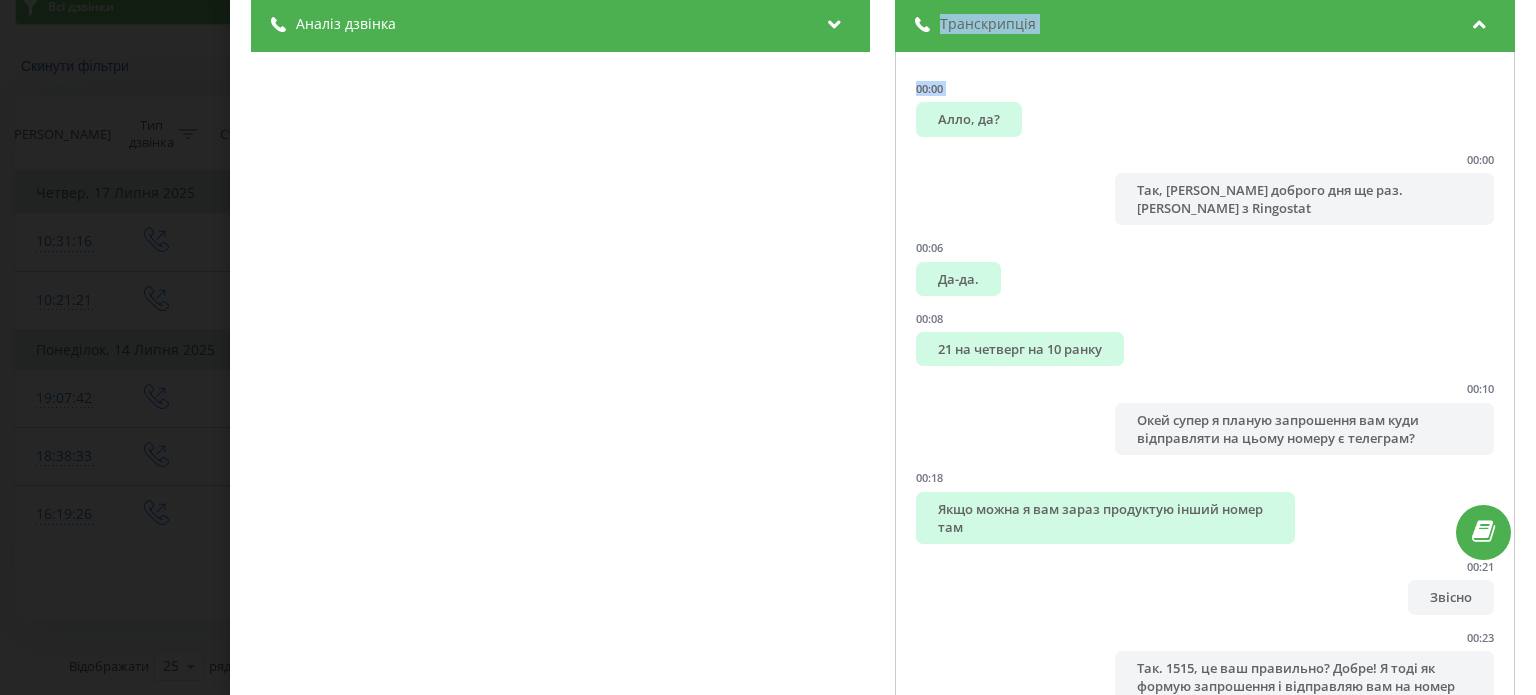 scroll, scrollTop: 223, scrollLeft: 0, axis: vertical 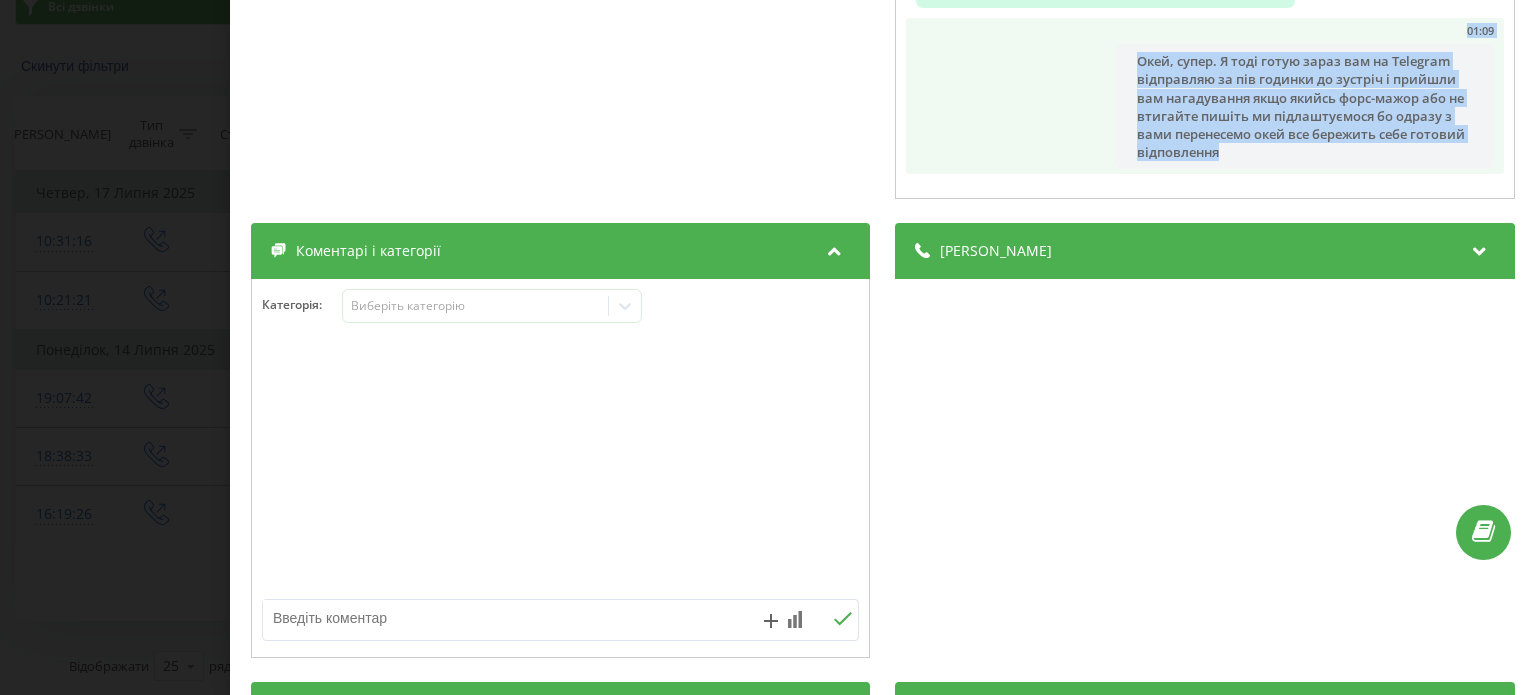 drag, startPoint x: 907, startPoint y: 290, endPoint x: 1440, endPoint y: 150, distance: 551.07983 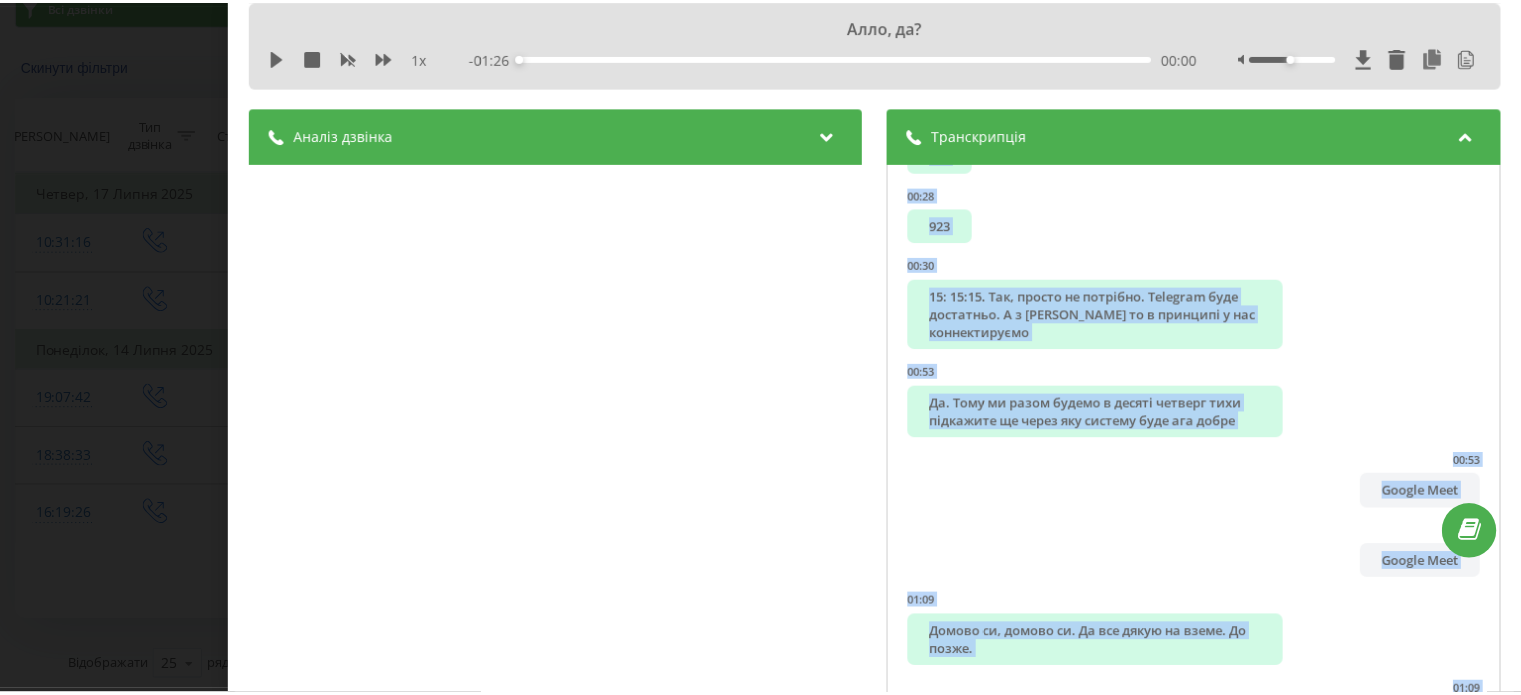 scroll, scrollTop: 0, scrollLeft: 0, axis: both 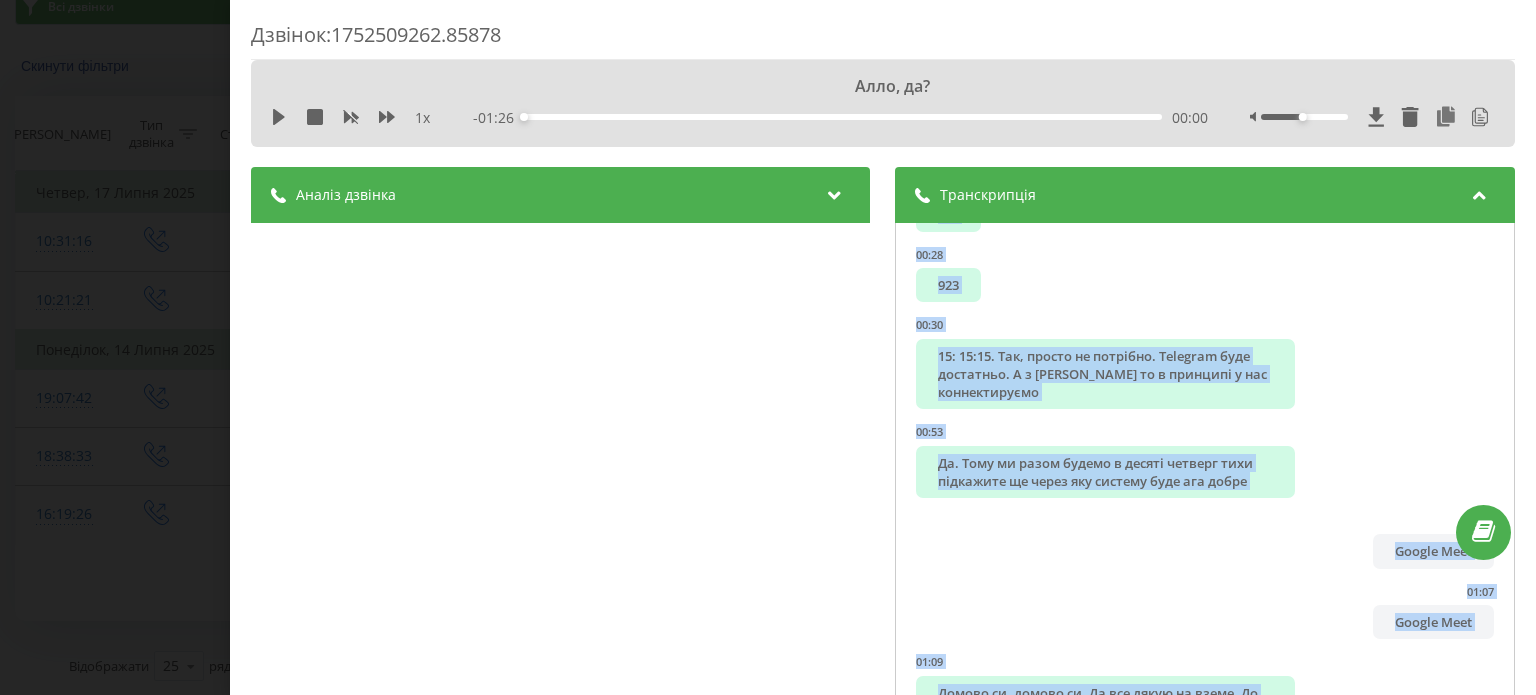 click on "Дзвінок :  1752509262.85878 Алло, да?   1 x  - 01:26 00:00   00:00   Транскрипція 00:00 Алло, да? 00:00 Так, Микола доброго дня ще раз. Поліна з Ringostat 00:06 Да-да. 00:08 21 на четверг на 10 ранку 00:10 Окей супер я планую запрошення вам куди відправляти на цьому номеру є телеграм? 00:18 Якщо можна я вам зараз продуктую інший номер там 00:21 Звісно 00:23 Так. 1515, це ваш правильно? Добре! Я тоді як формую запрошення і відправляю вам на номер ви поділитись з Катариною чи вы менні вкажете вашу пошту я вам ще й на пошті зроблю запрошенню. Як у вас? Угу. Ви узговили. 00:24 063 00:28 923 00:30 00:53 00:53 Google Meet 01:07 Google Meet 01:09 01:09 Cooperative 9" at bounding box center (768, 347) 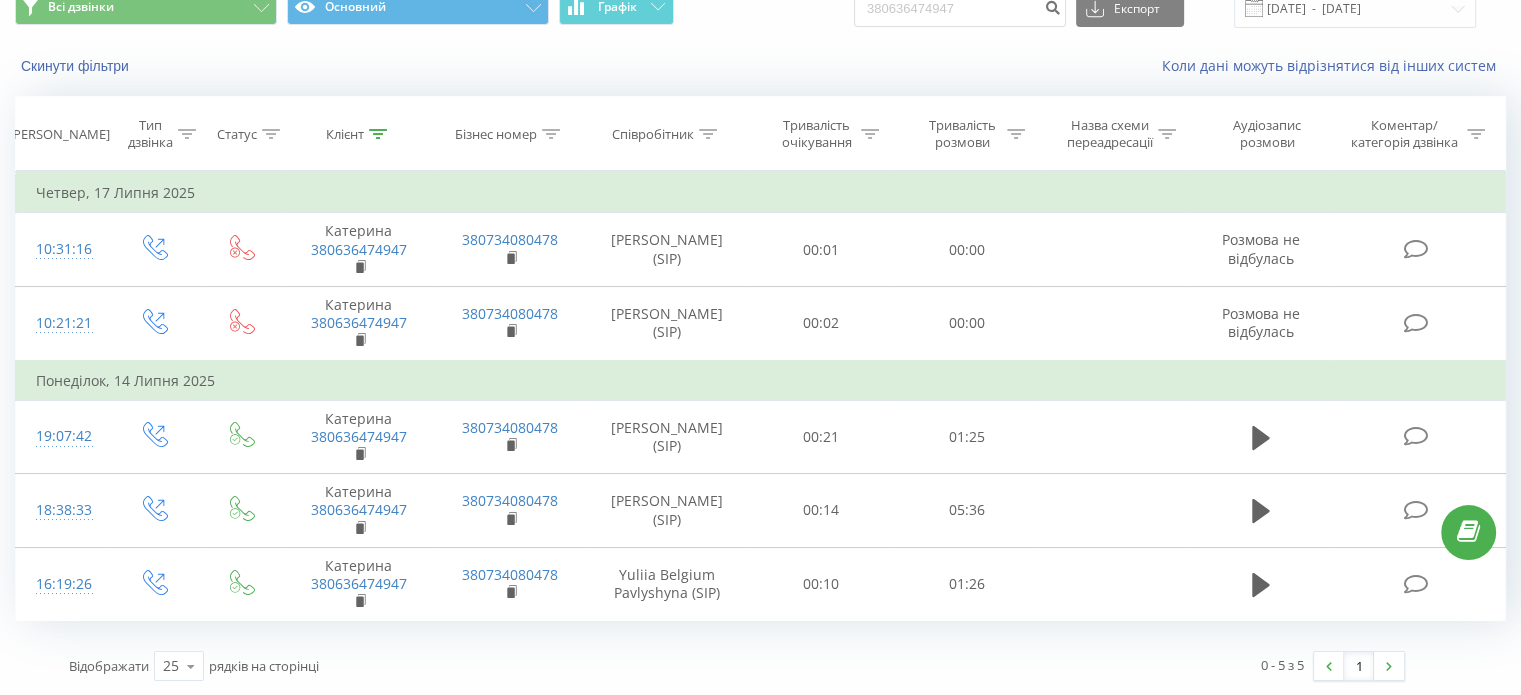 scroll, scrollTop: 0, scrollLeft: 0, axis: both 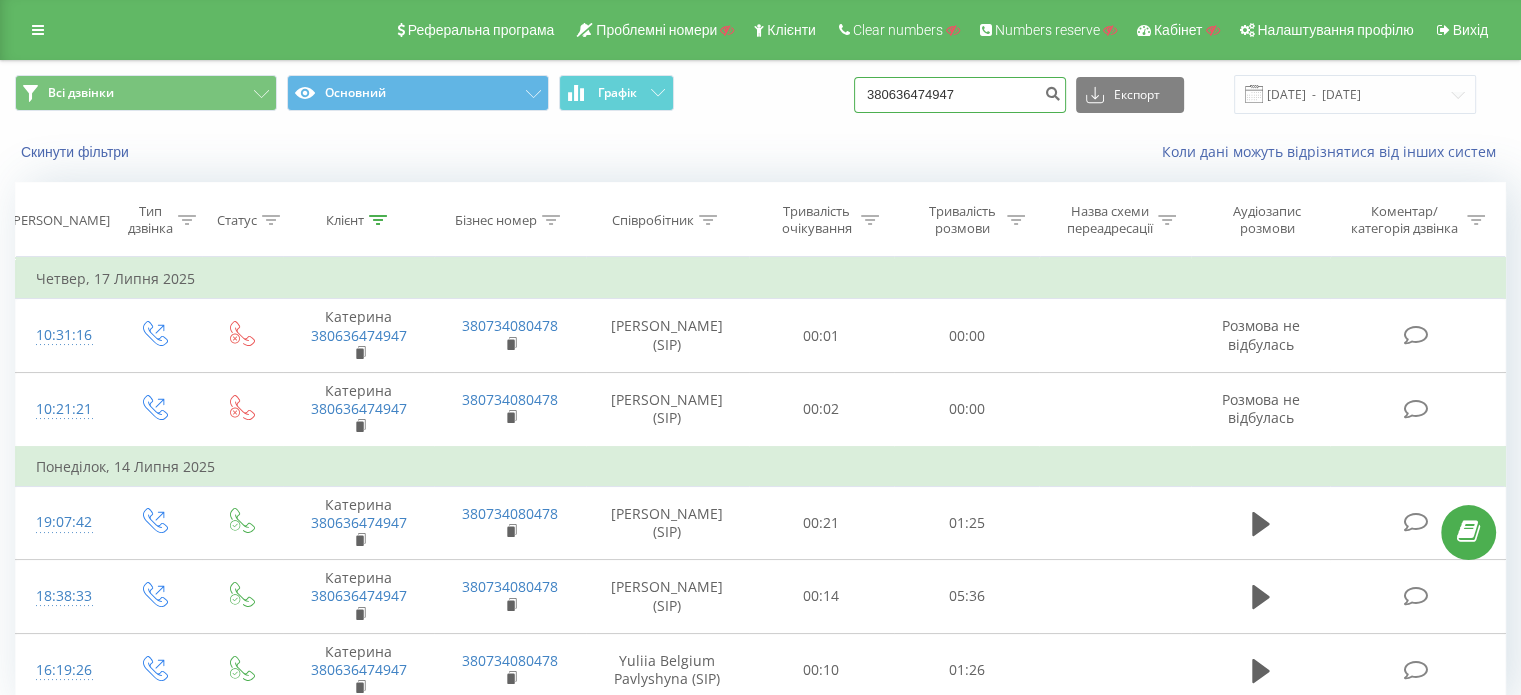 click on "380636474947" at bounding box center (960, 95) 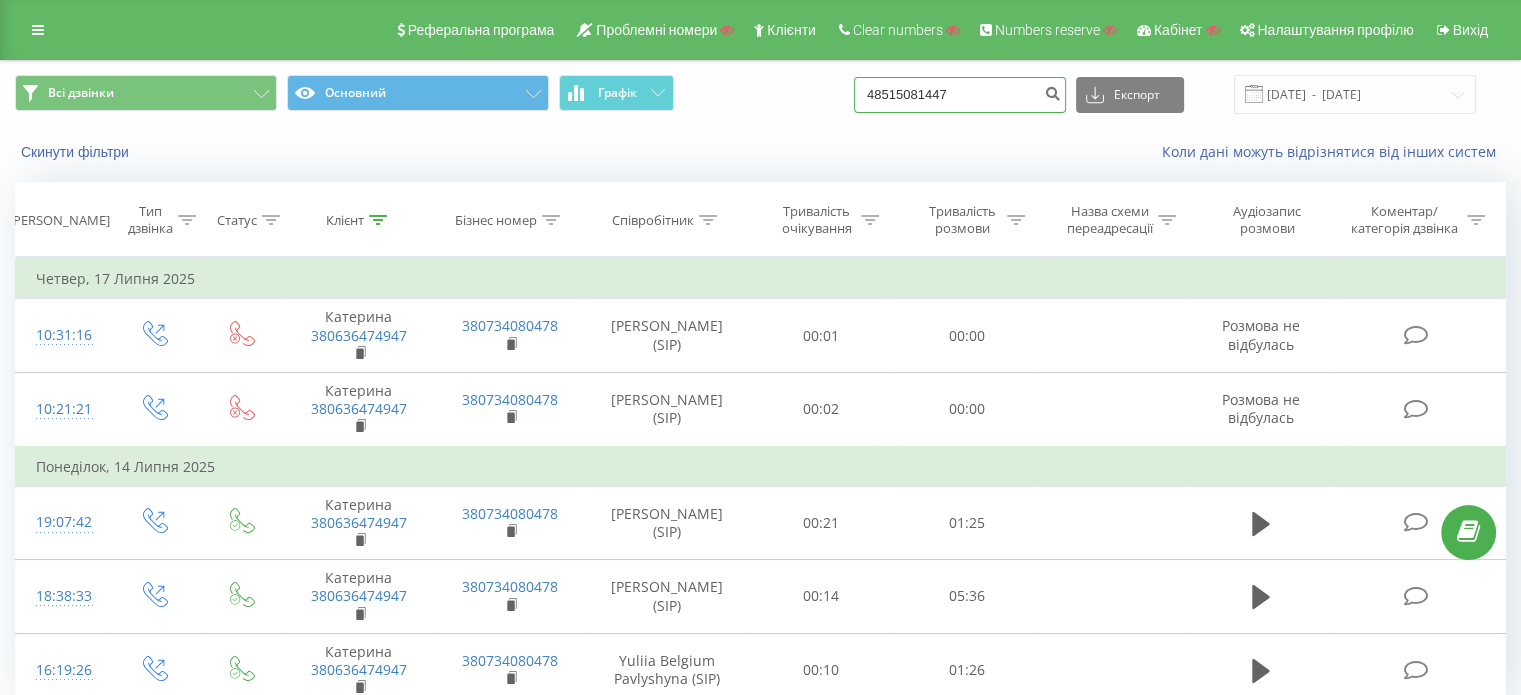 type on "48515081447" 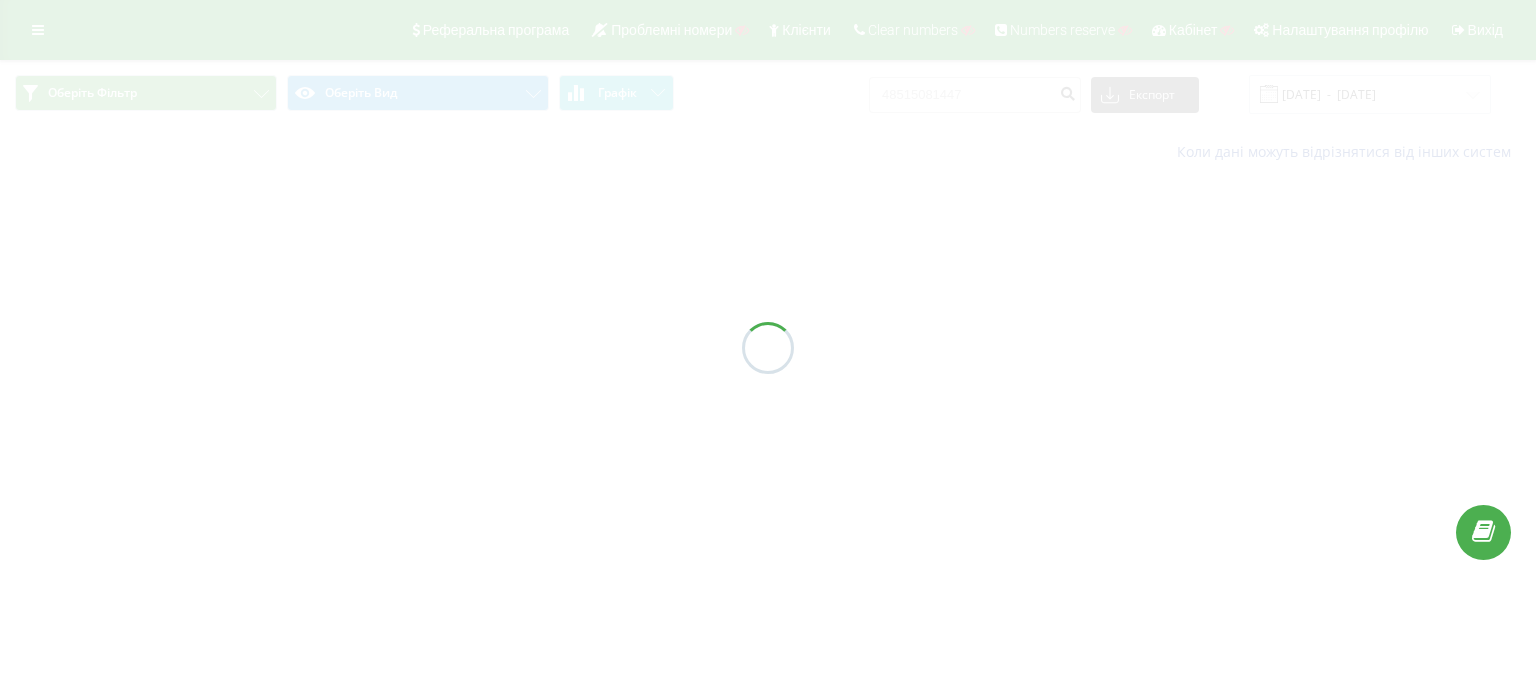 scroll, scrollTop: 0, scrollLeft: 0, axis: both 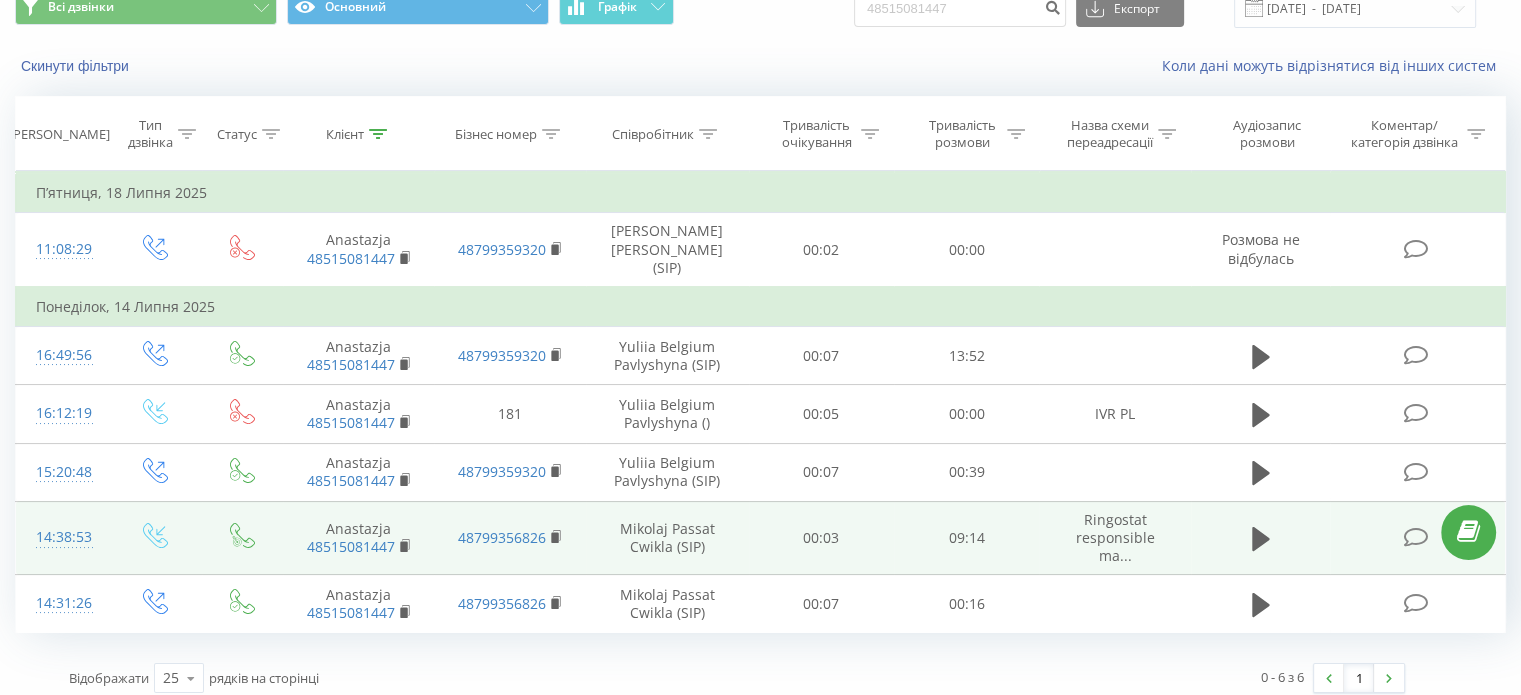 click at bounding box center [1415, 537] 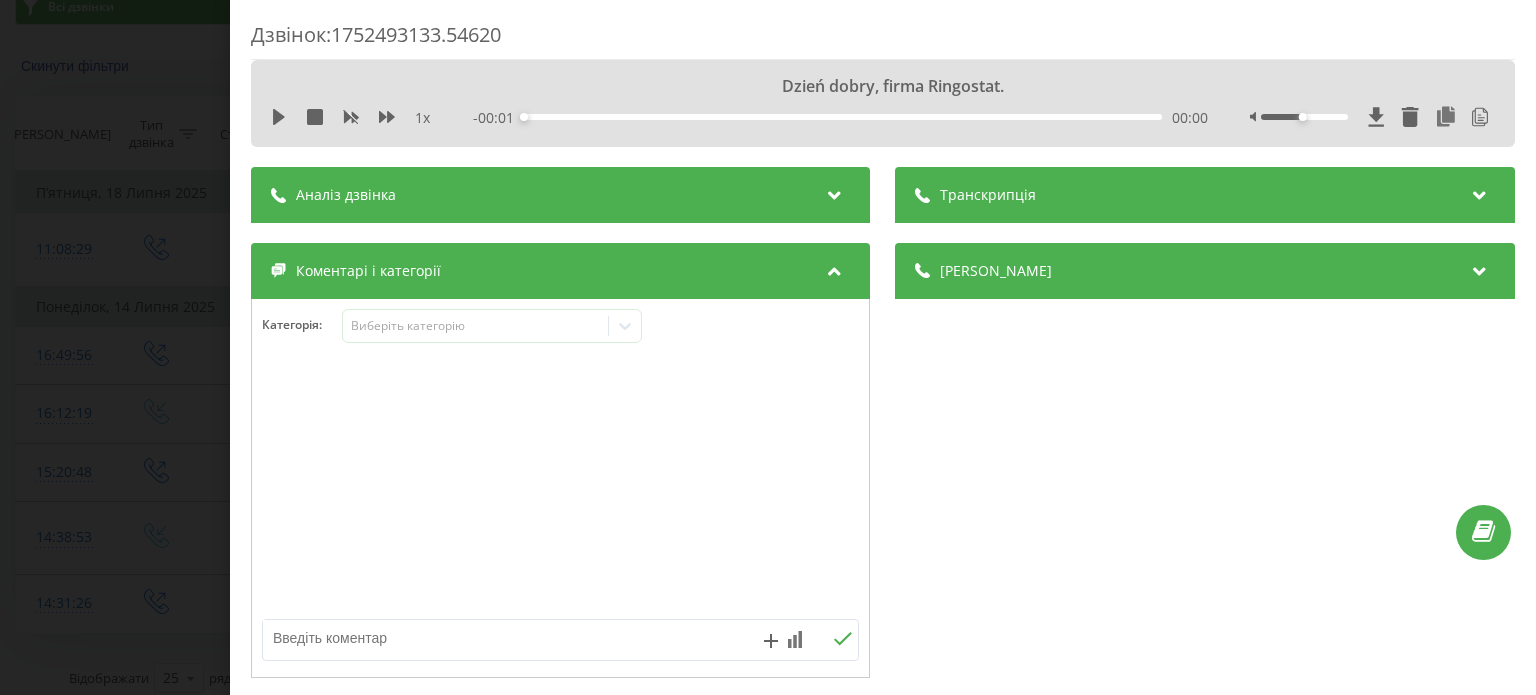 click on "Транскрипція" at bounding box center [1205, 195] 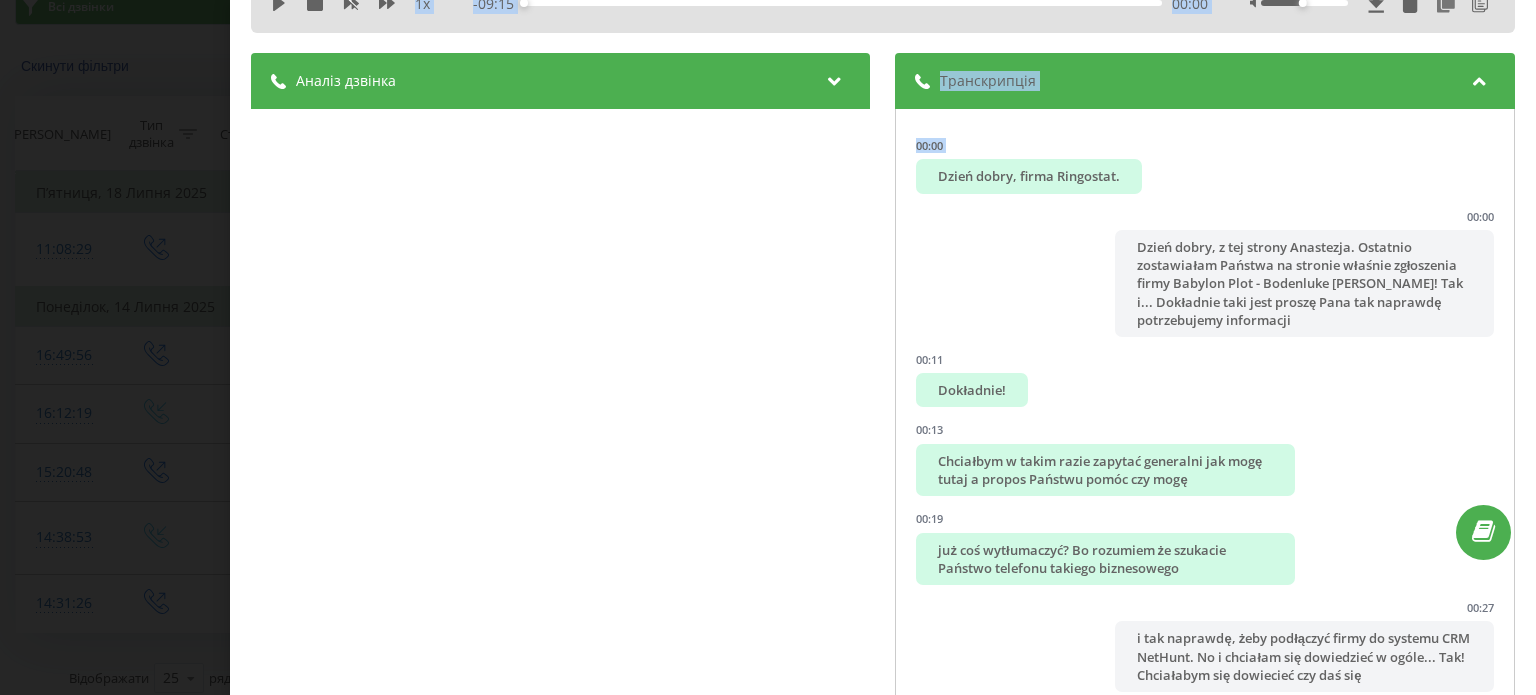 scroll, scrollTop: 223, scrollLeft: 0, axis: vertical 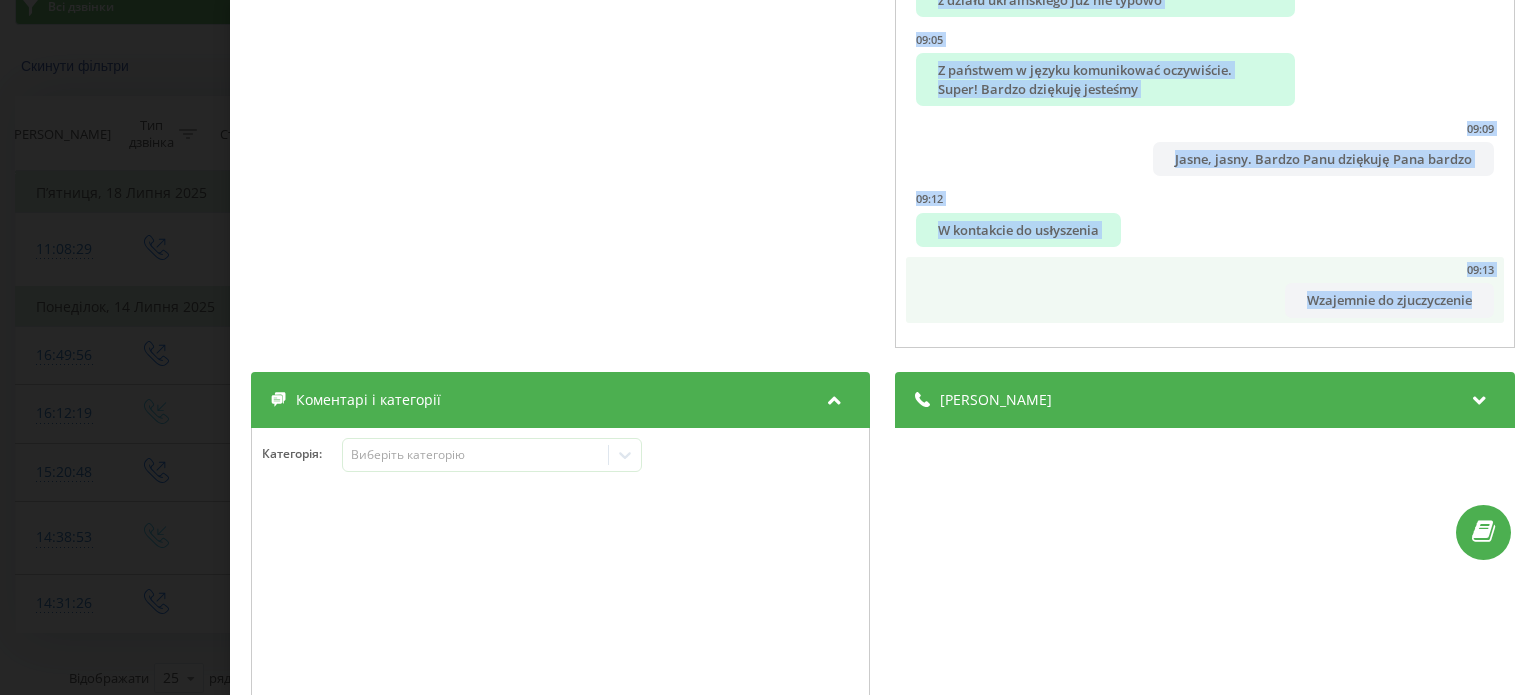drag, startPoint x: 910, startPoint y: 288, endPoint x: 1451, endPoint y: 303, distance: 541.2079 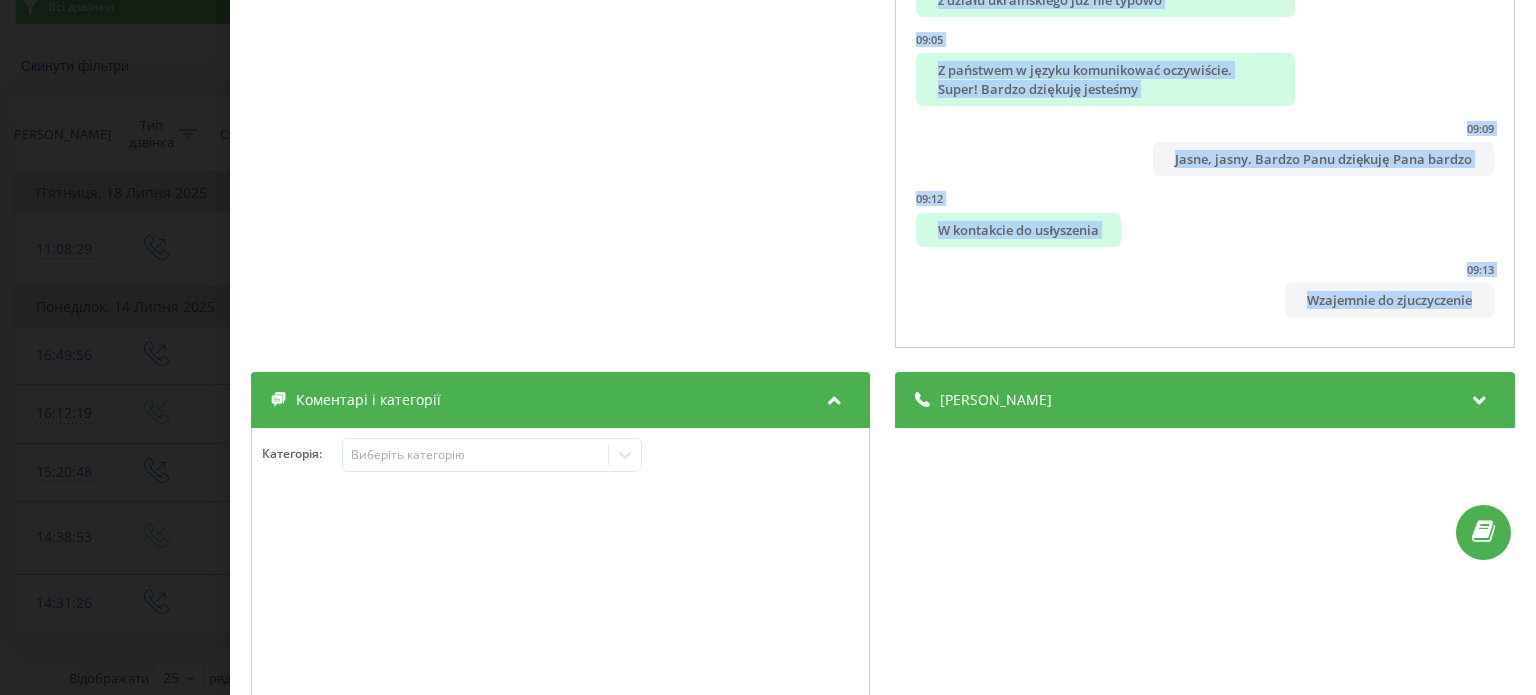 click on "Дзвінок :  1752493133.54620 Dzień dobry, firma Ringostat.   1 x  - 09:15 00:00   00:00   Транскрипція 00:00 Dzień dobry, firma Ringostat. 00:00 Dzień dobry, z tej strony Anastezja. Ostatnio zostawiałam Państwa na stronie właśnie zgłoszenia firmy Babylon Plot - Bodenluke Boże! Tak i... Dokładnie taki jest proszę Pana tak naprawdę potrzebujemy informacji 00:11 Dokładnie! 00:13 Chciałbym w takim razie zapytać generalni jak mogę tutaj a propos Państwu pomóc czy mogę 00:19 już coś wytłumaczyć? Bo rozumiem że szukacie Państwo telefonu takiego biznesowego 00:27 i tak naprawdę, żeby podłączyć firmy do systemu CRM NetHunt. No i chciałam się dowiedzieć w ogóle... Tak! Chciałabym się dowiecieć czy daś się 00:30 Mhm. 00:33 Mhm 00:34 . 00:40 podłożyć z tym CRM-em? Niby siada bo widzę że na stronie internetowej współpracujecie 00:42 Mhm 00:45 00:46 Tak 00:47 Mhm. Okay. Mhm. 00:57 01:07 01:14 01:17 01:20 01:25 Czy coś takiego jest u Państwa 01:37 01:39 01:47" at bounding box center [768, 347] 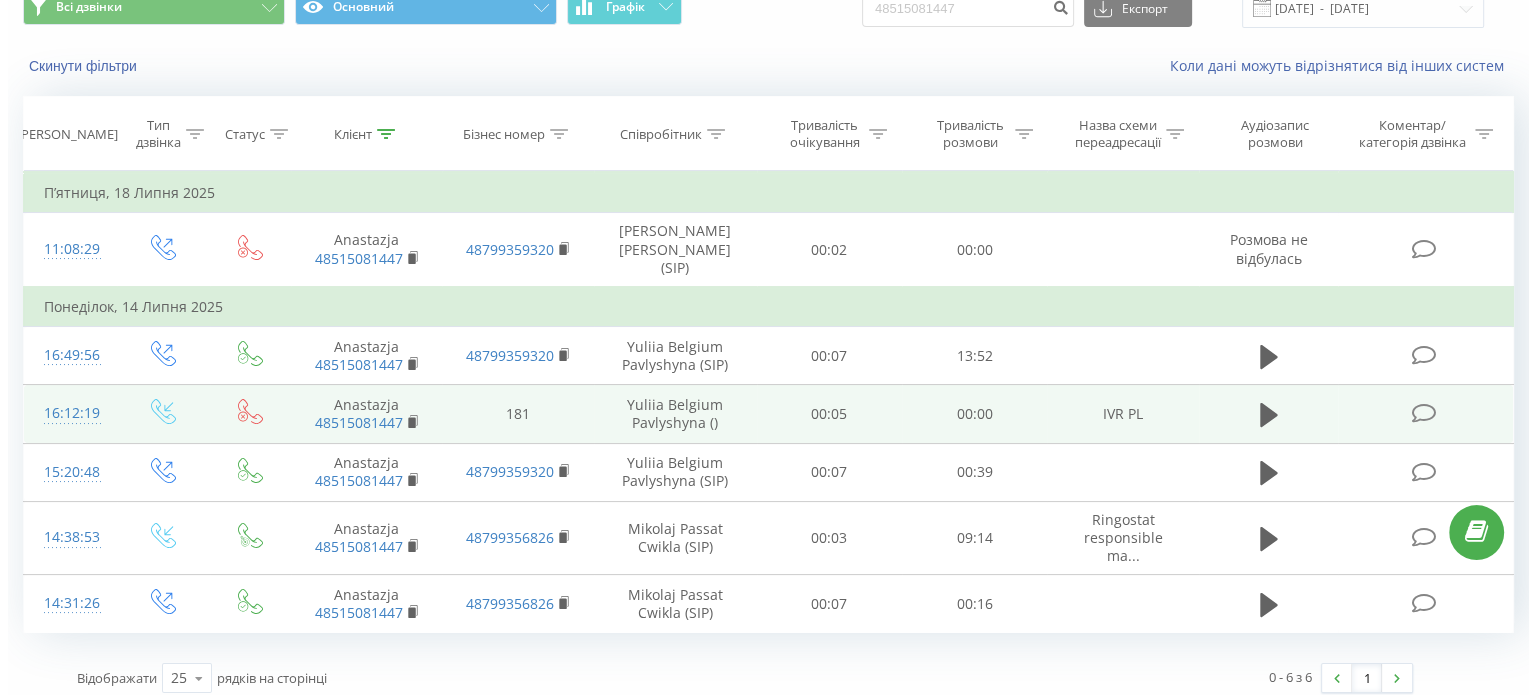 scroll, scrollTop: 30, scrollLeft: 0, axis: vertical 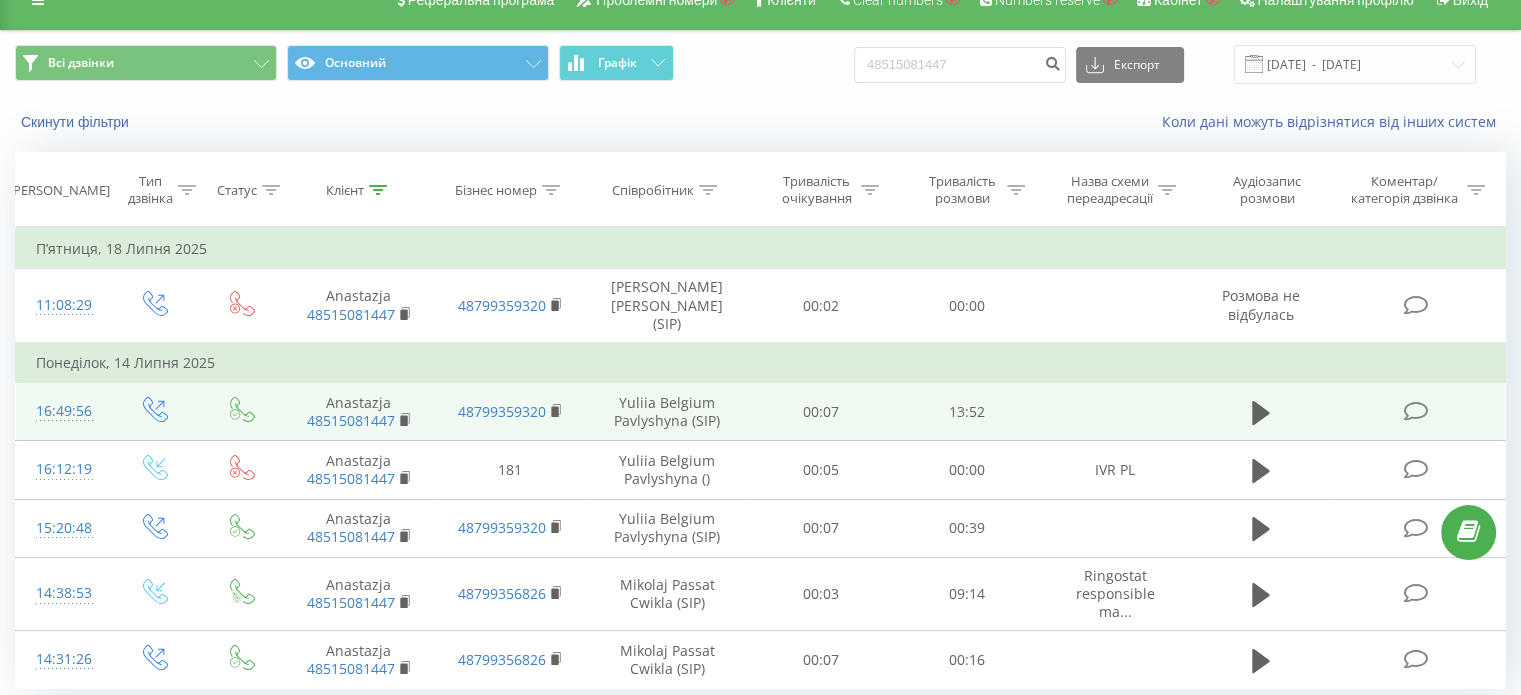 click at bounding box center (1415, 411) 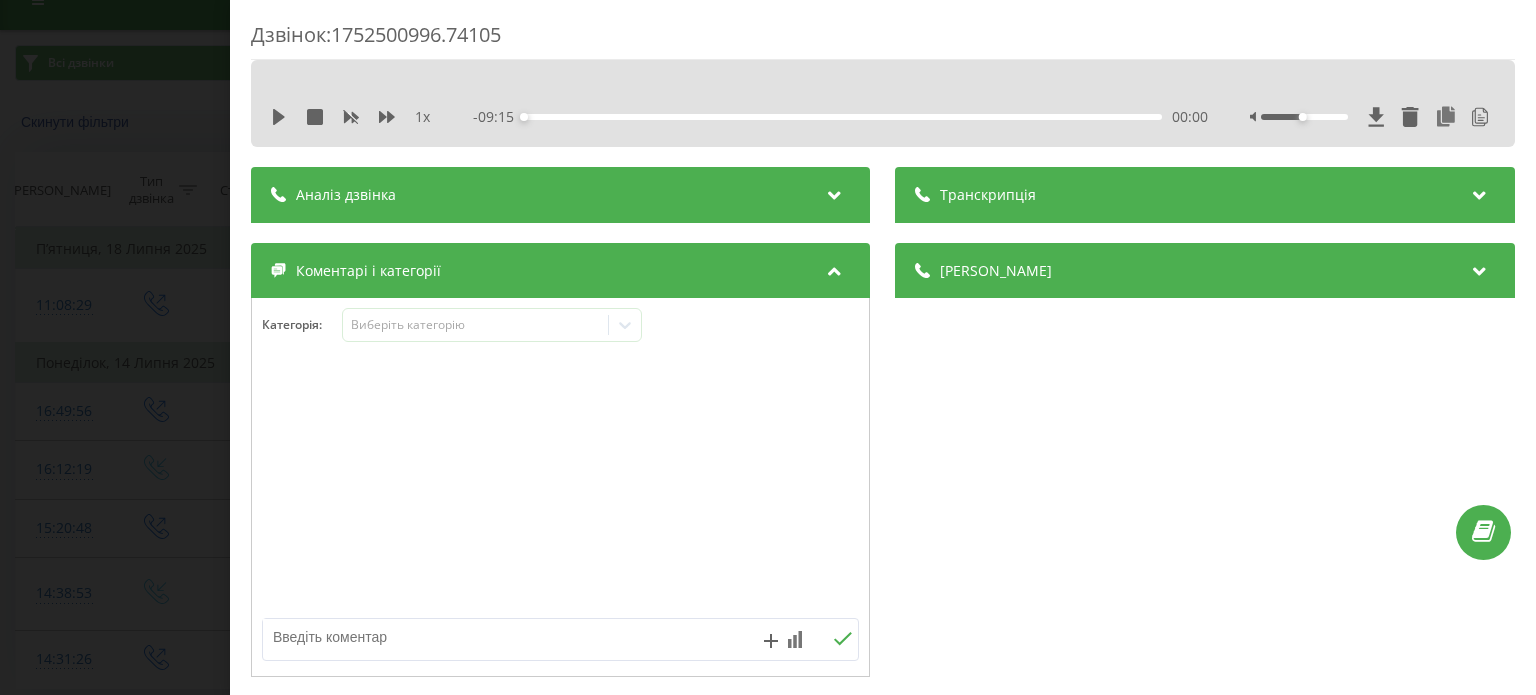click on "Транскрипція" at bounding box center (1205, 195) 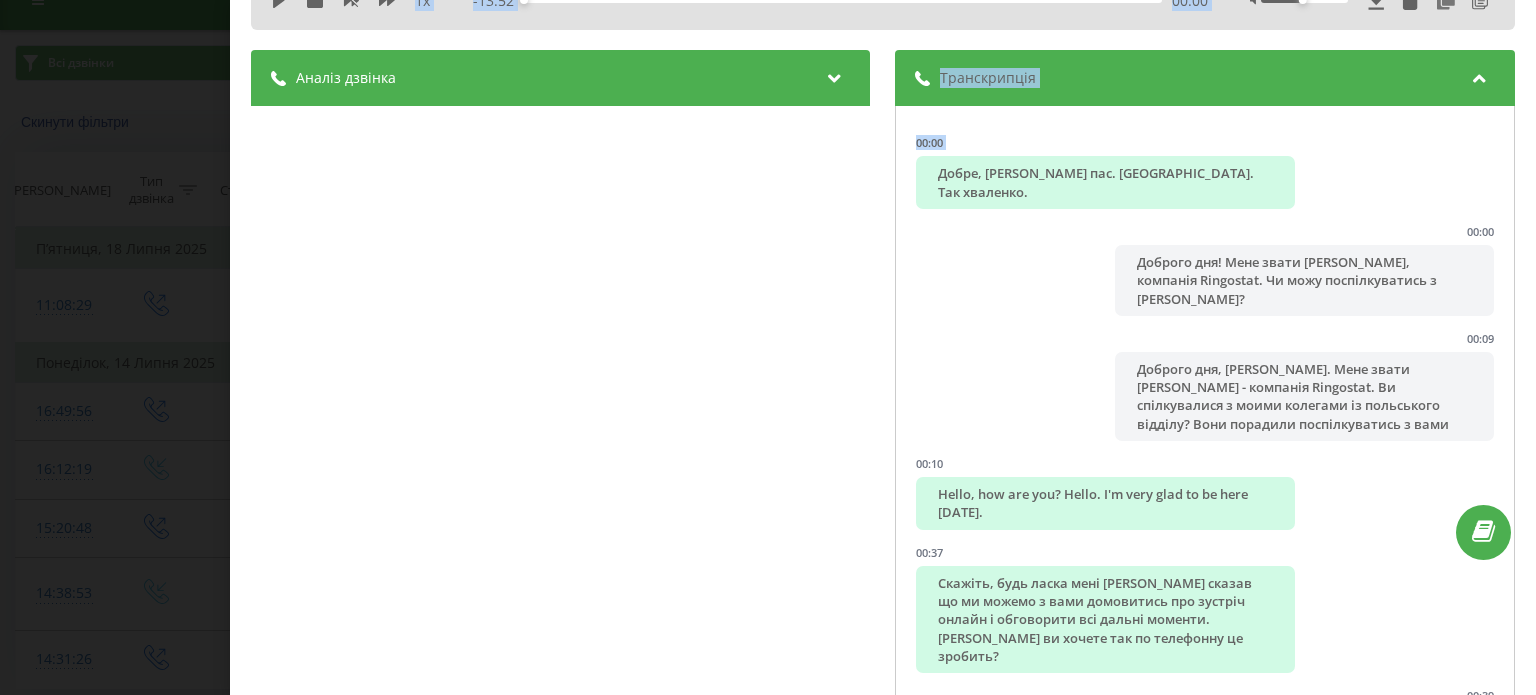scroll, scrollTop: 223, scrollLeft: 0, axis: vertical 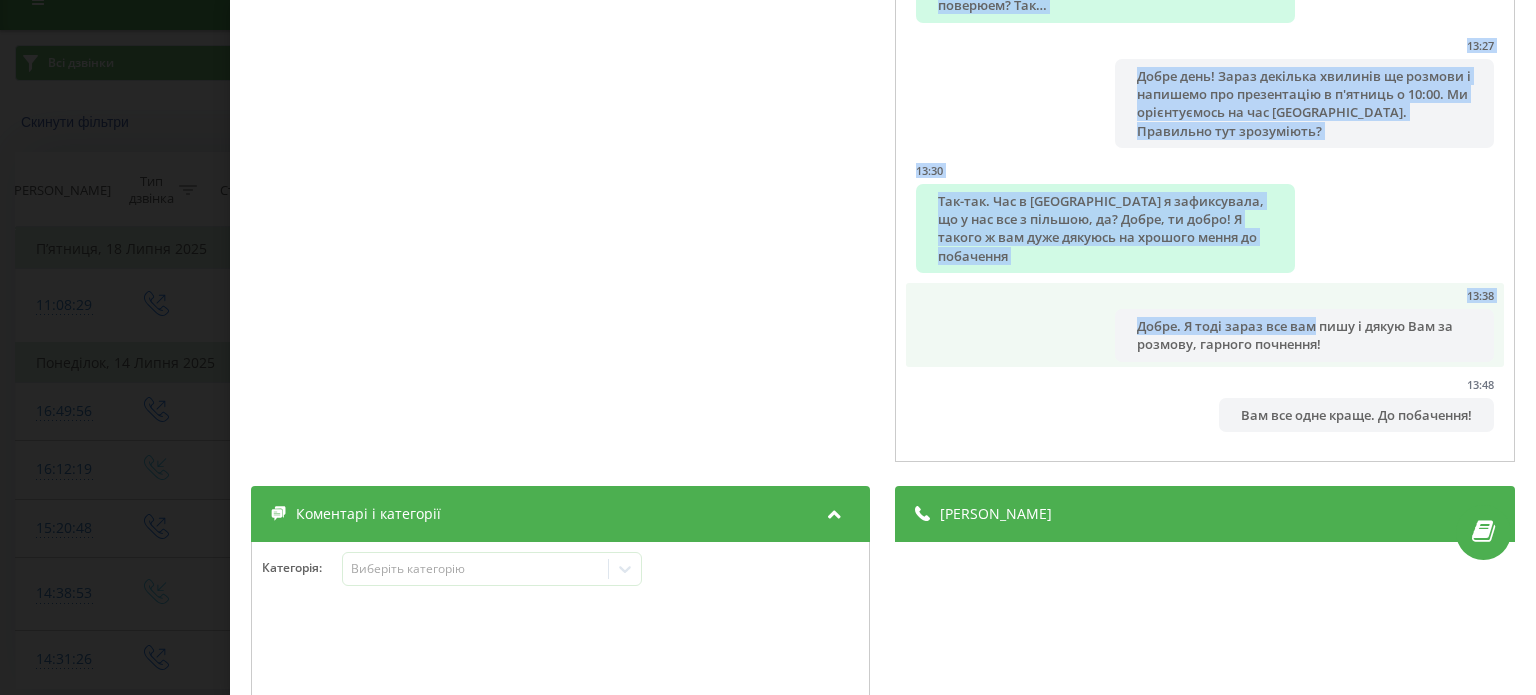 drag, startPoint x: 917, startPoint y: 285, endPoint x: 1302, endPoint y: 302, distance: 385.37515 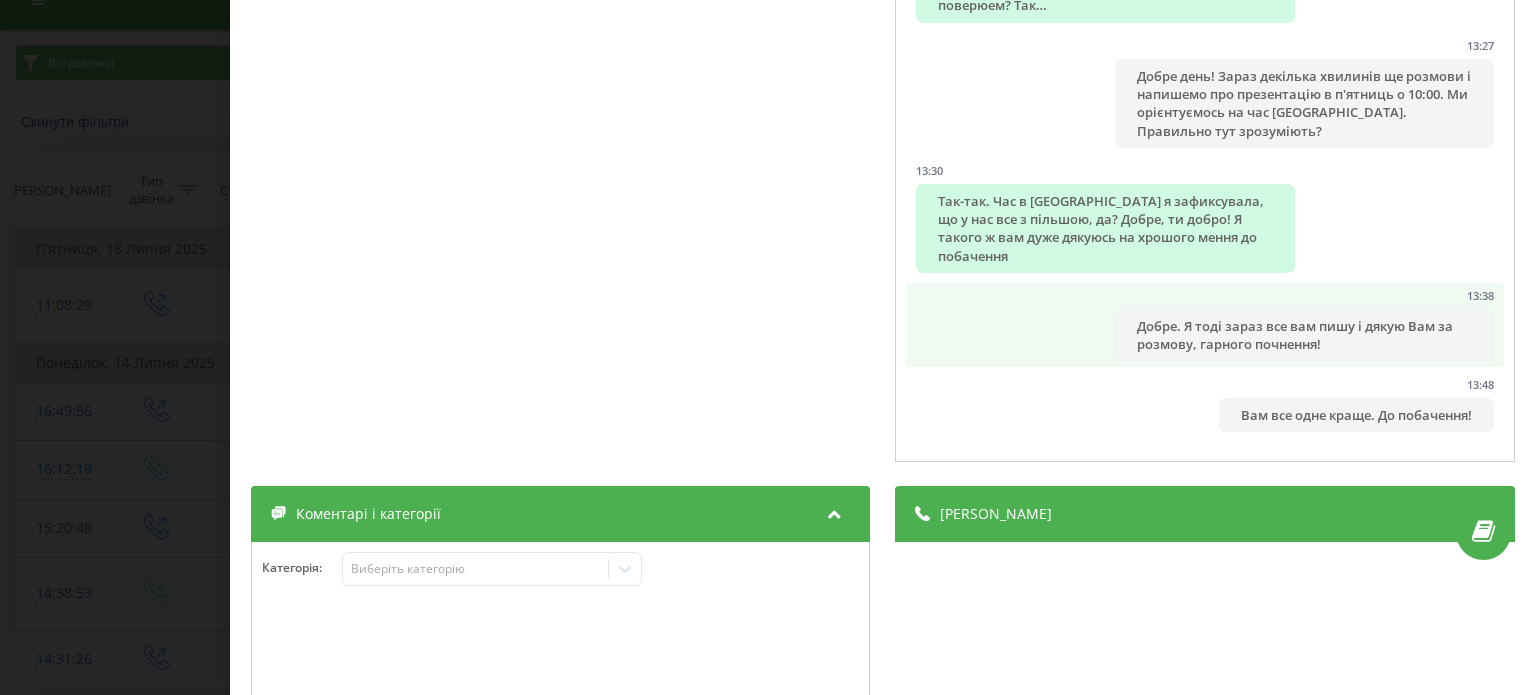 drag, startPoint x: 1350, startPoint y: 340, endPoint x: 1370, endPoint y: 355, distance: 25 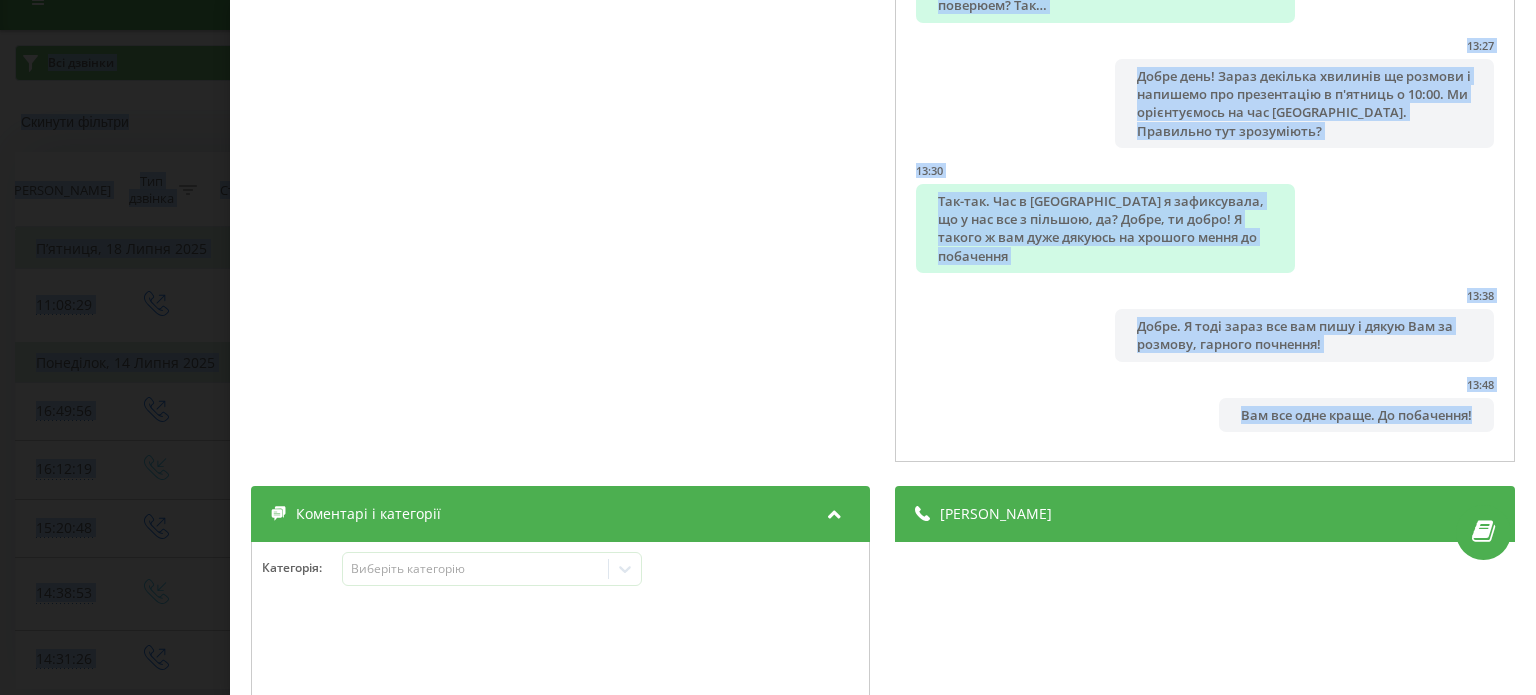 scroll, scrollTop: 223, scrollLeft: 0, axis: vertical 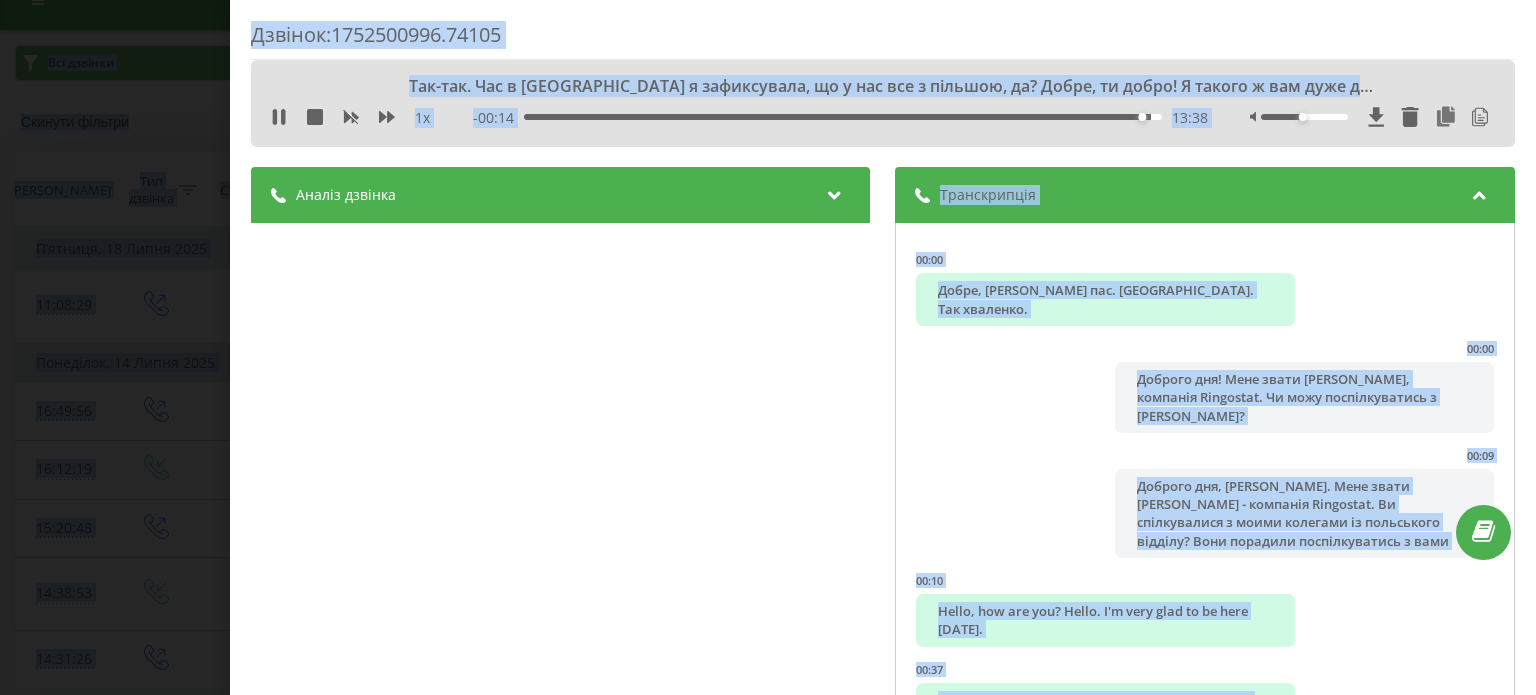drag, startPoint x: 1444, startPoint y: 410, endPoint x: 1098, endPoint y: -21, distance: 552.69977 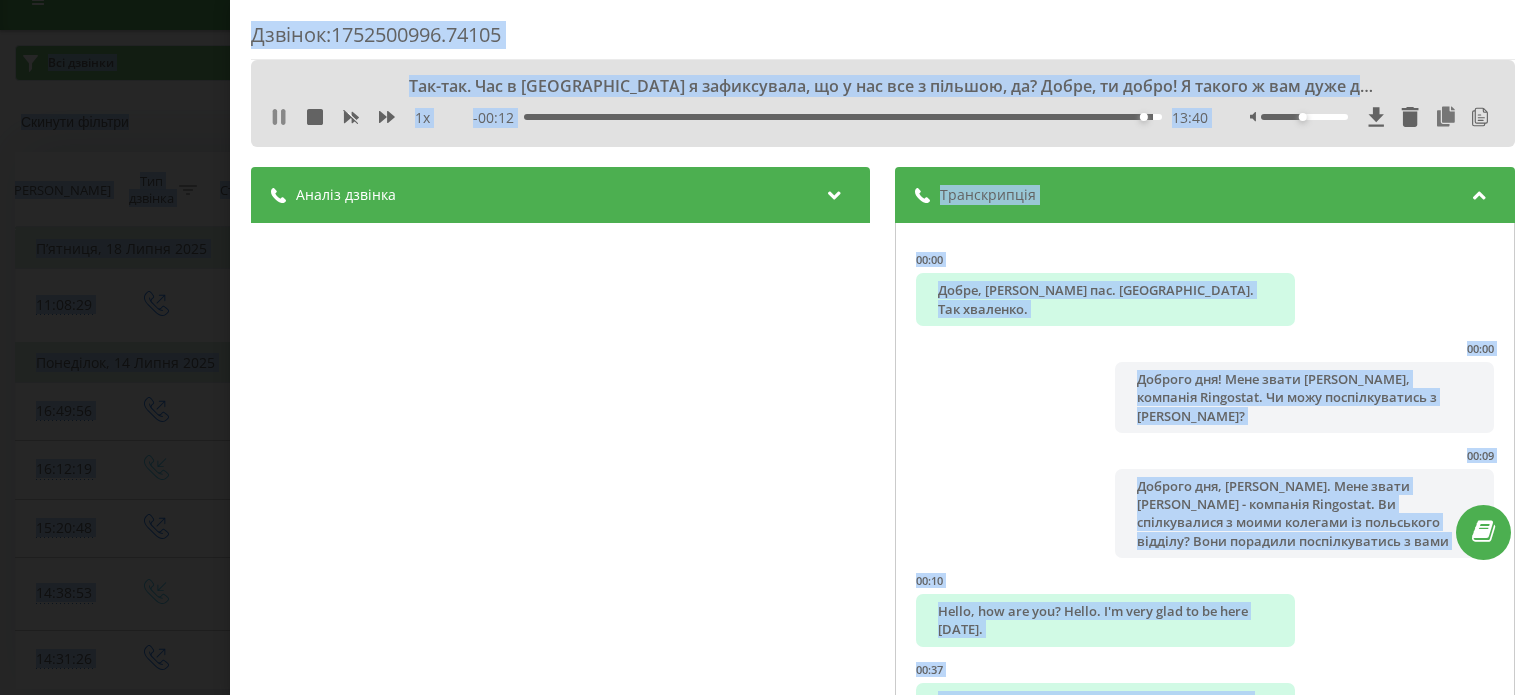 click 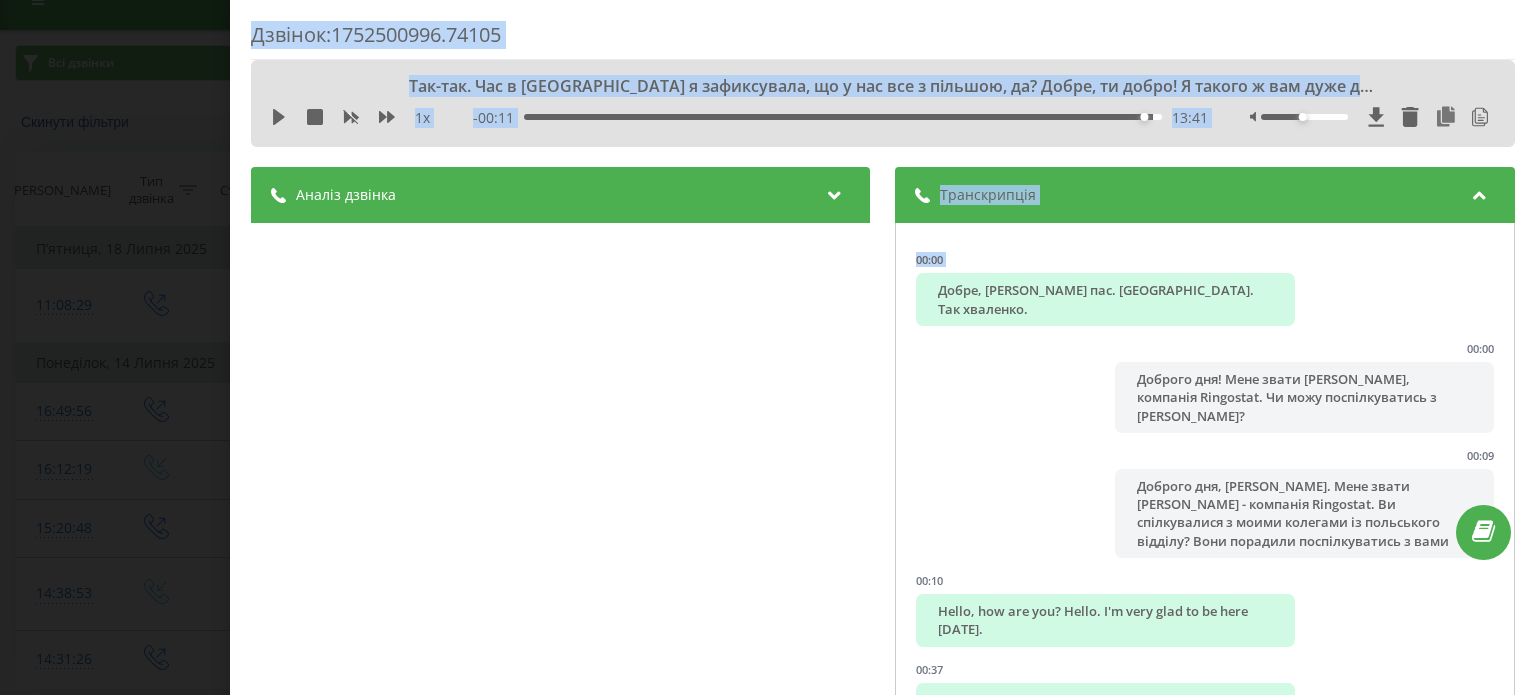 scroll, scrollTop: 223, scrollLeft: 0, axis: vertical 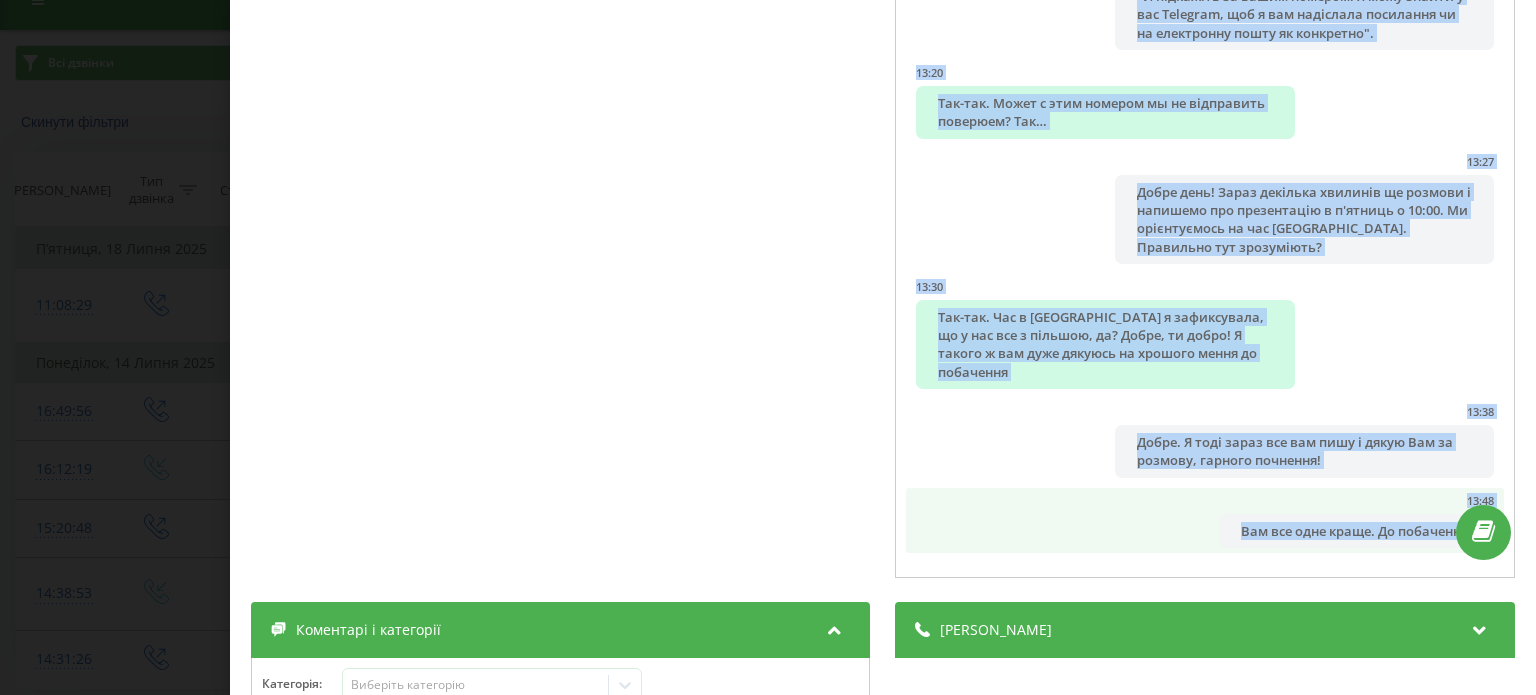 drag, startPoint x: 922, startPoint y: 284, endPoint x: 1442, endPoint y: 548, distance: 583.1775 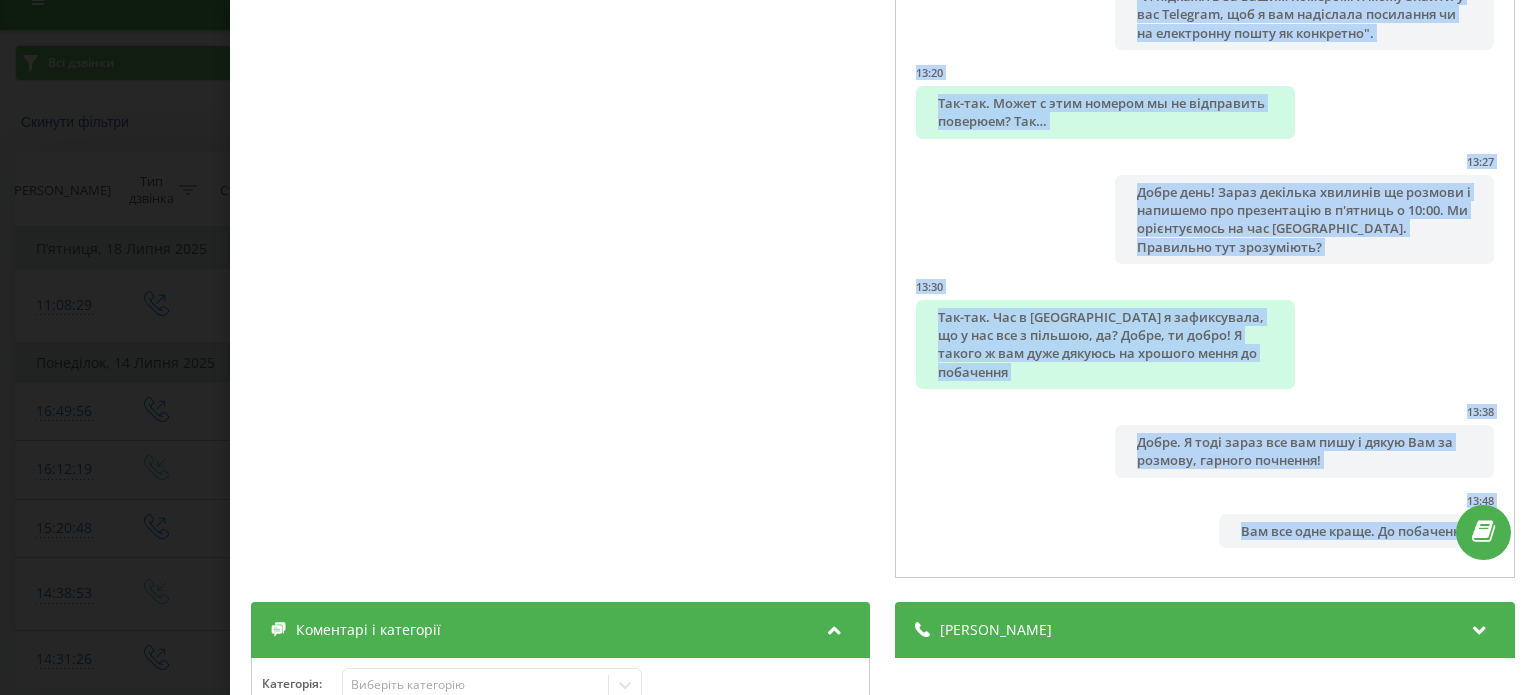 scroll, scrollTop: 0, scrollLeft: 0, axis: both 